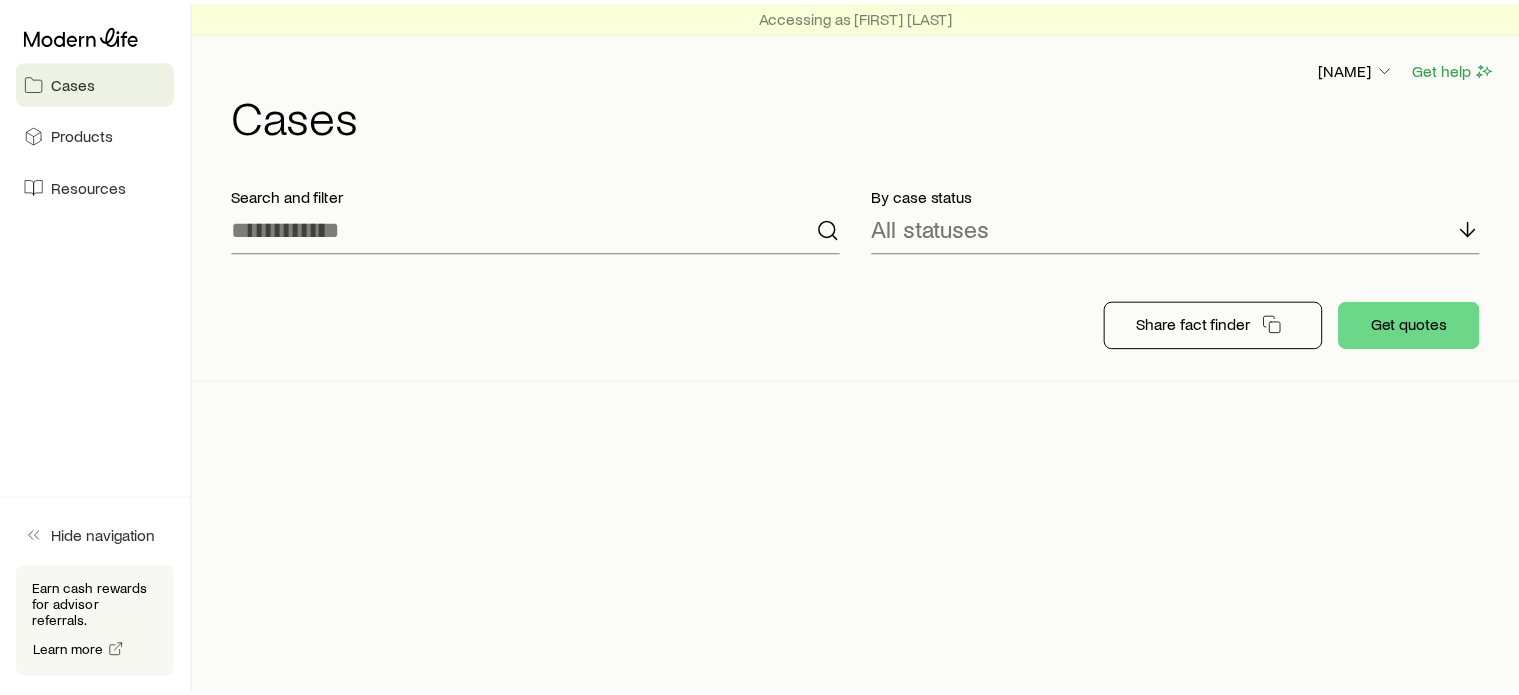 scroll, scrollTop: 0, scrollLeft: 0, axis: both 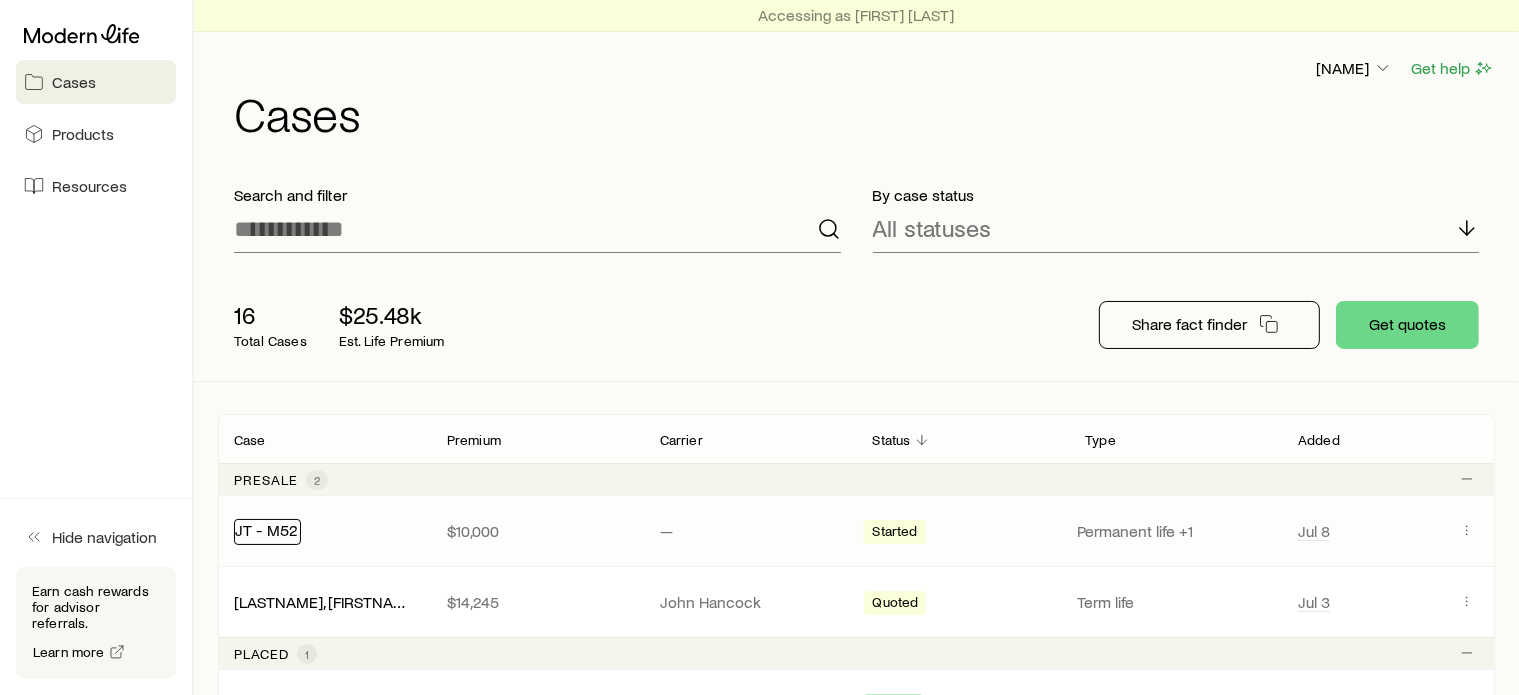click on "JT - M52" at bounding box center [266, 529] 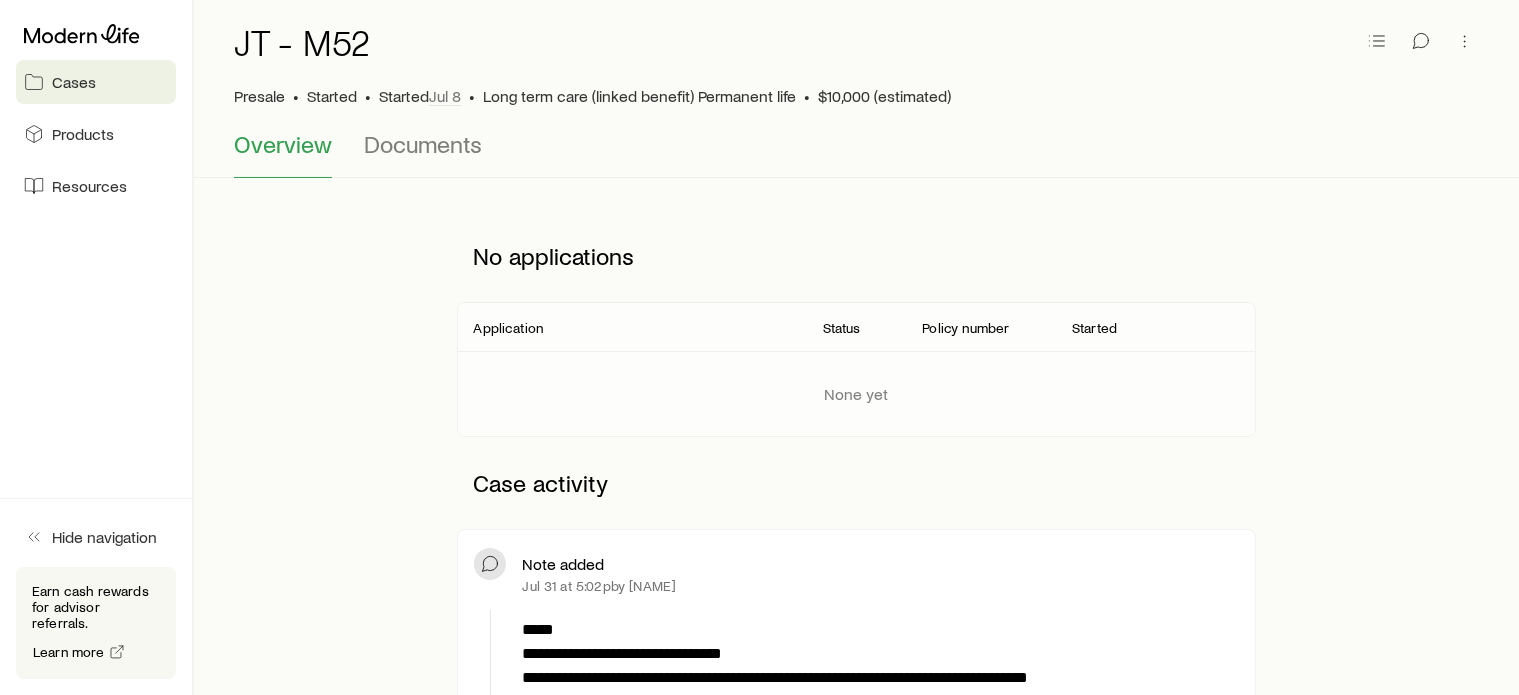 scroll, scrollTop: 0, scrollLeft: 0, axis: both 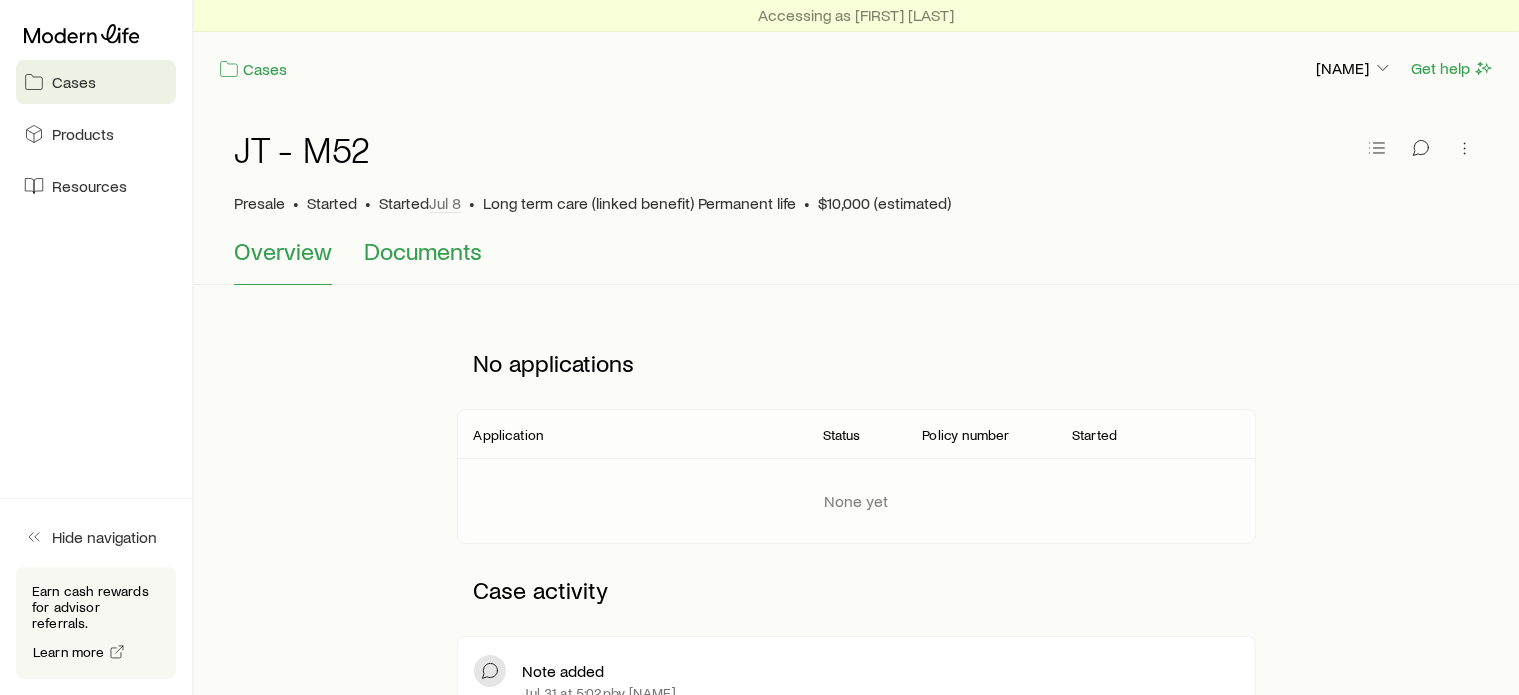 click on "Documents" at bounding box center [423, 251] 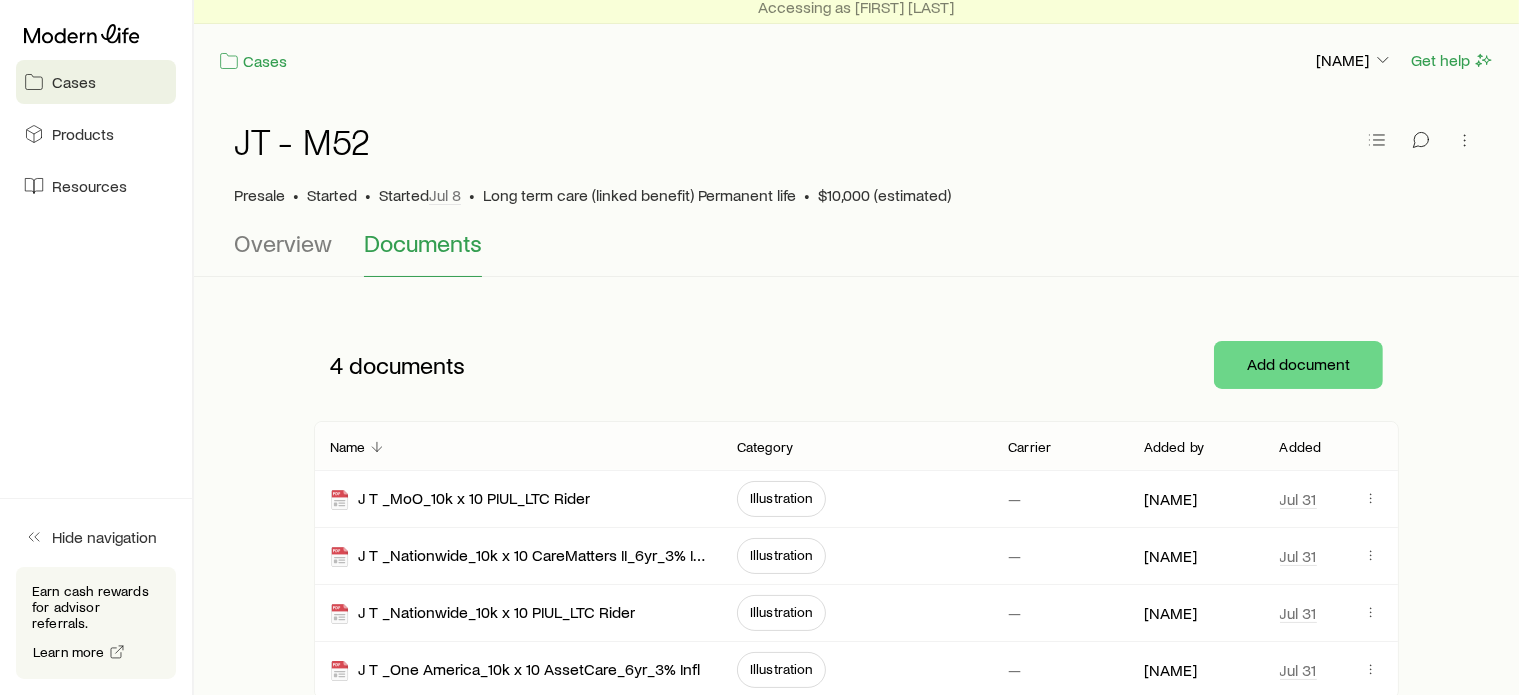 scroll, scrollTop: 0, scrollLeft: 0, axis: both 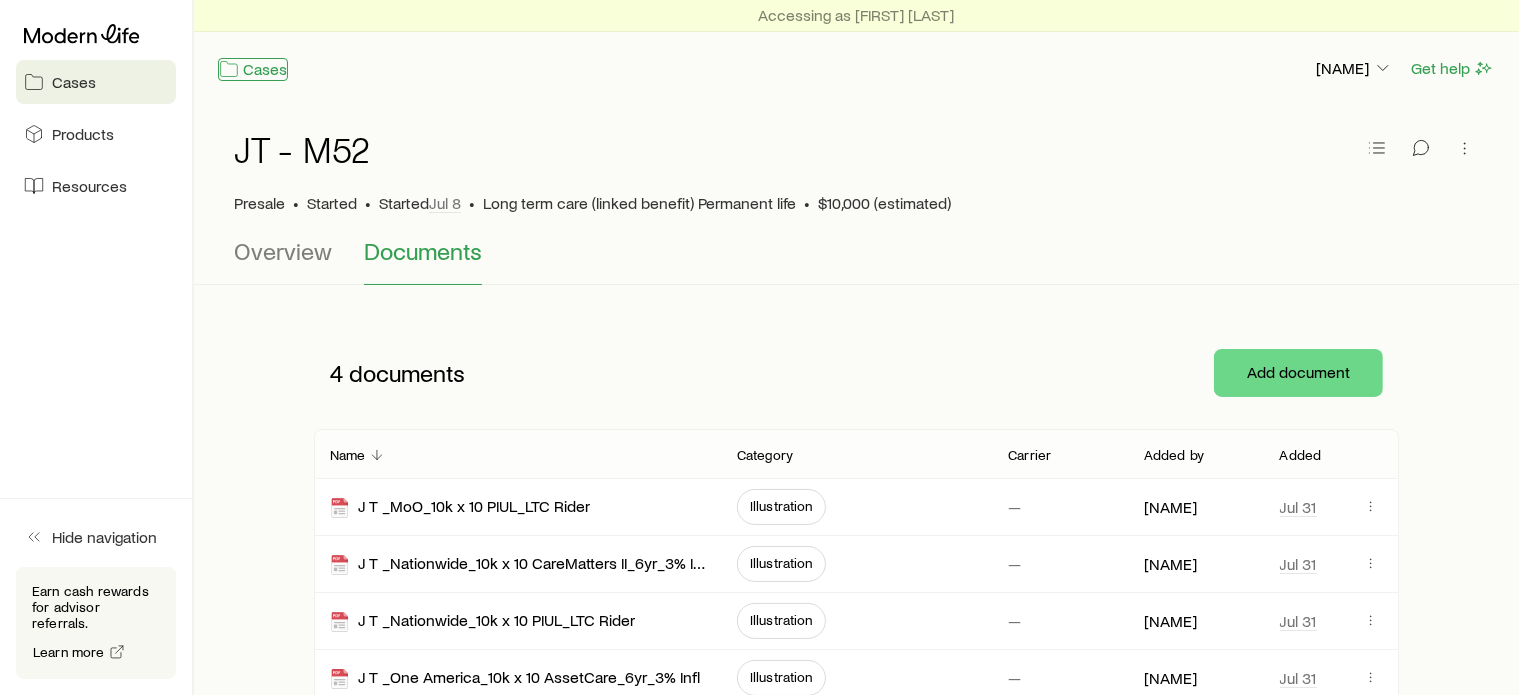 click on "Cases" at bounding box center [253, 69] 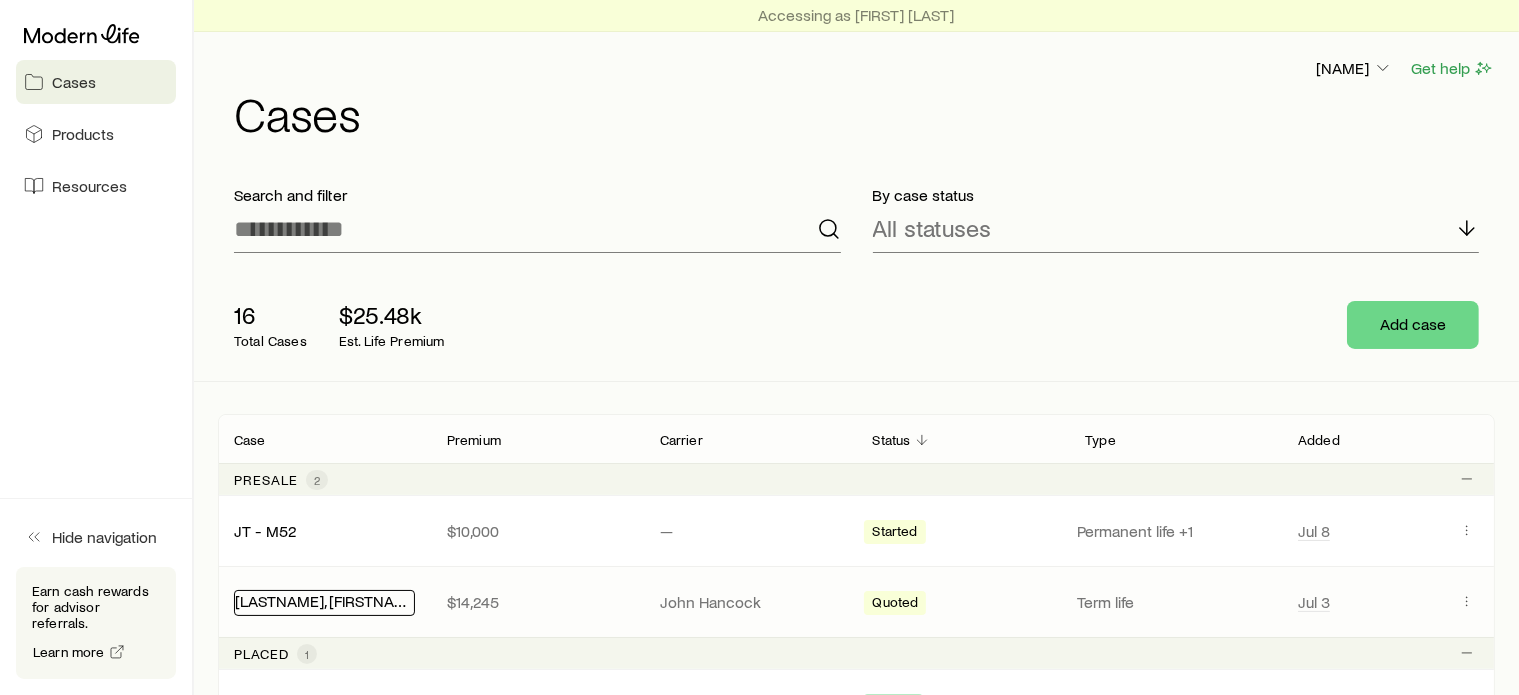 click on "[LASTNAME], [FIRSTNAME]" at bounding box center (328, 600) 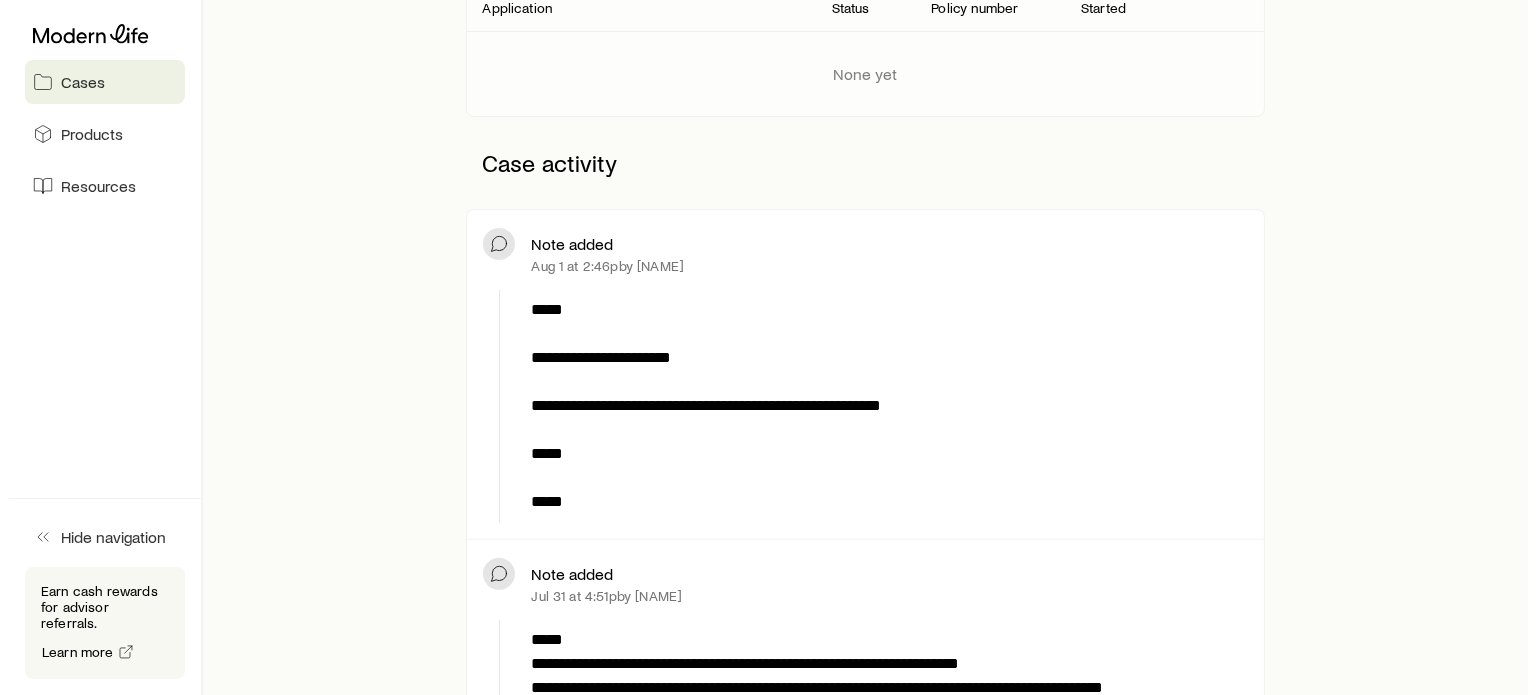 scroll, scrollTop: 0, scrollLeft: 0, axis: both 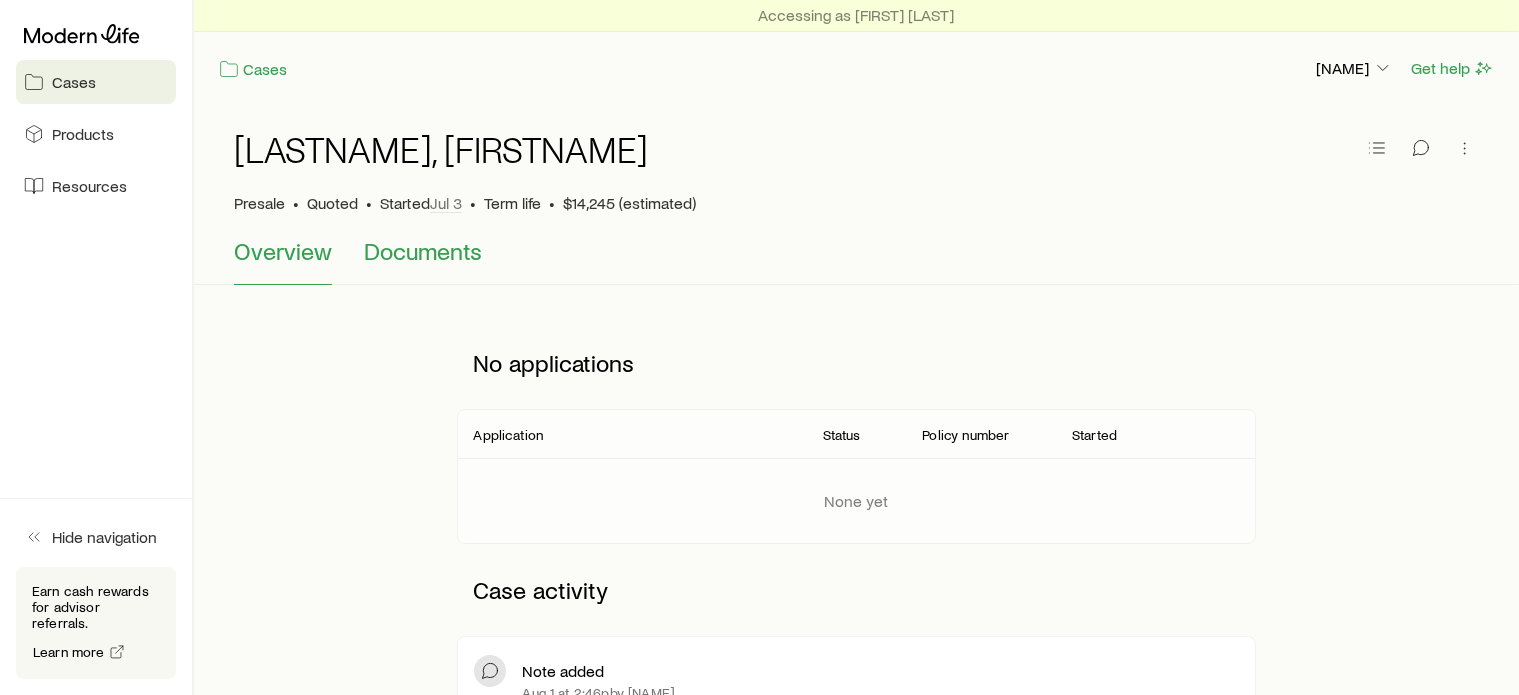 click on "Documents" at bounding box center [423, 251] 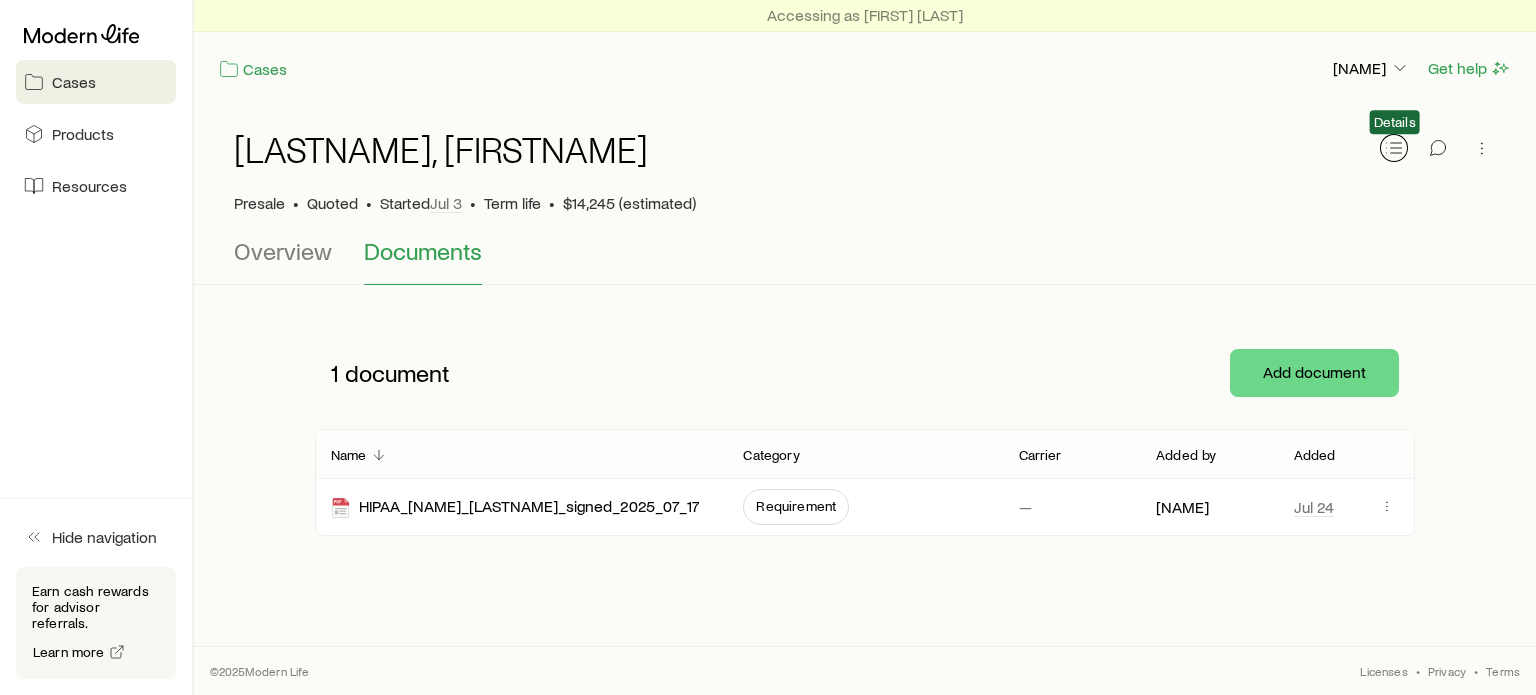 click 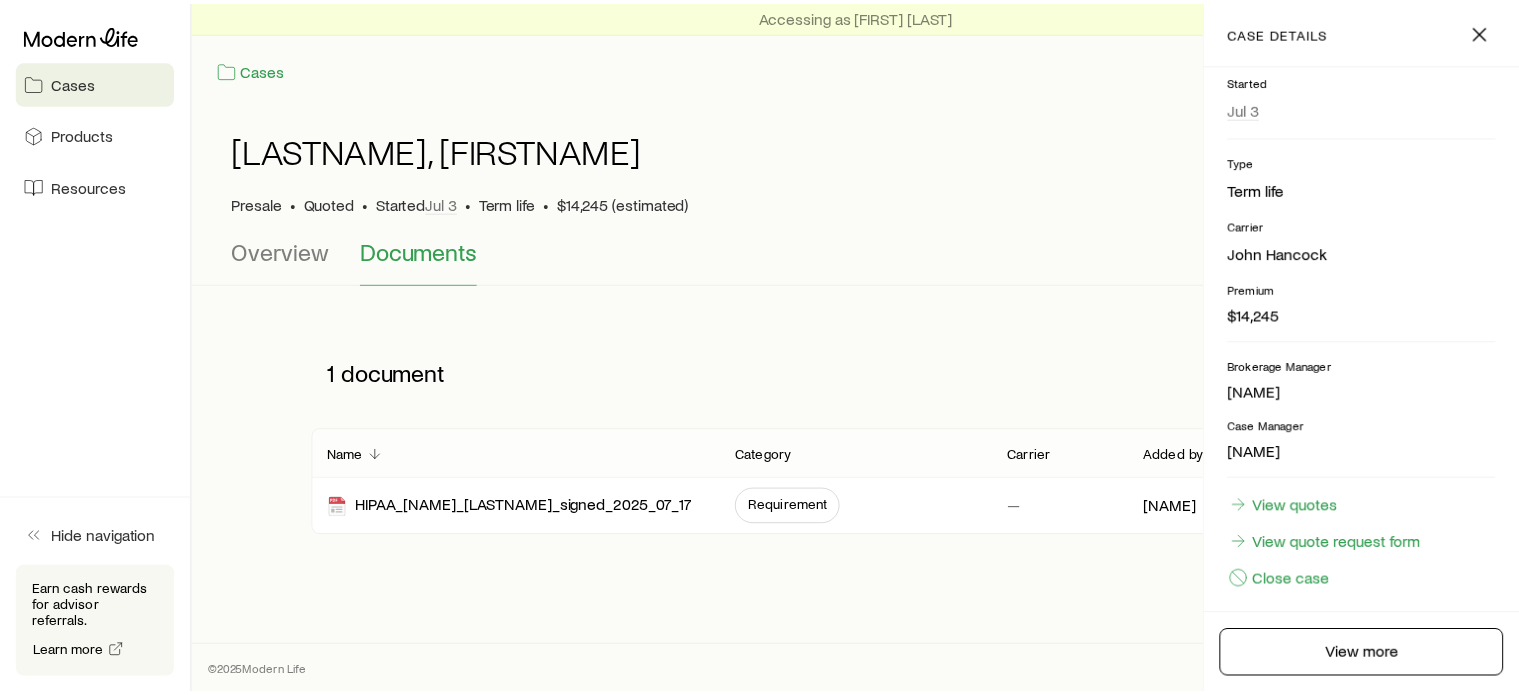 scroll, scrollTop: 260, scrollLeft: 0, axis: vertical 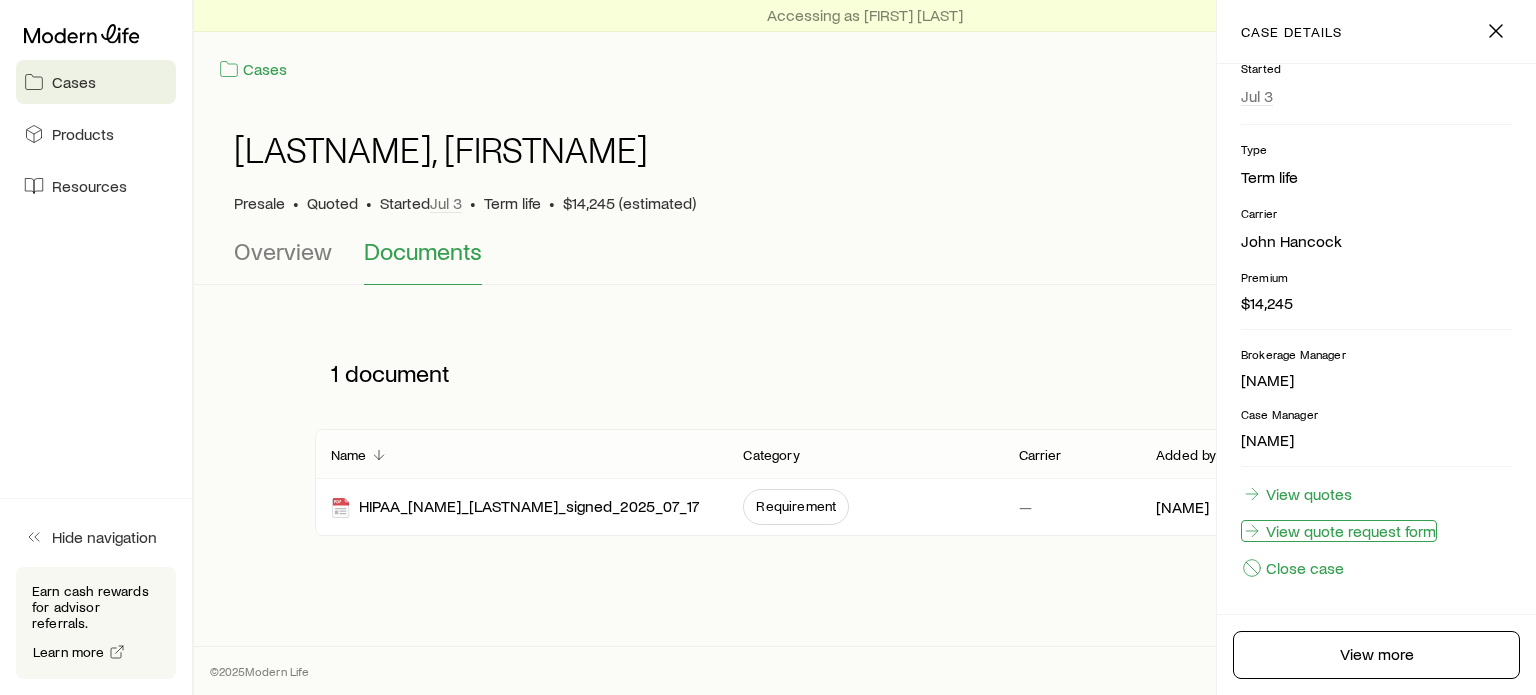 click on "View quote request form" at bounding box center (1339, 531) 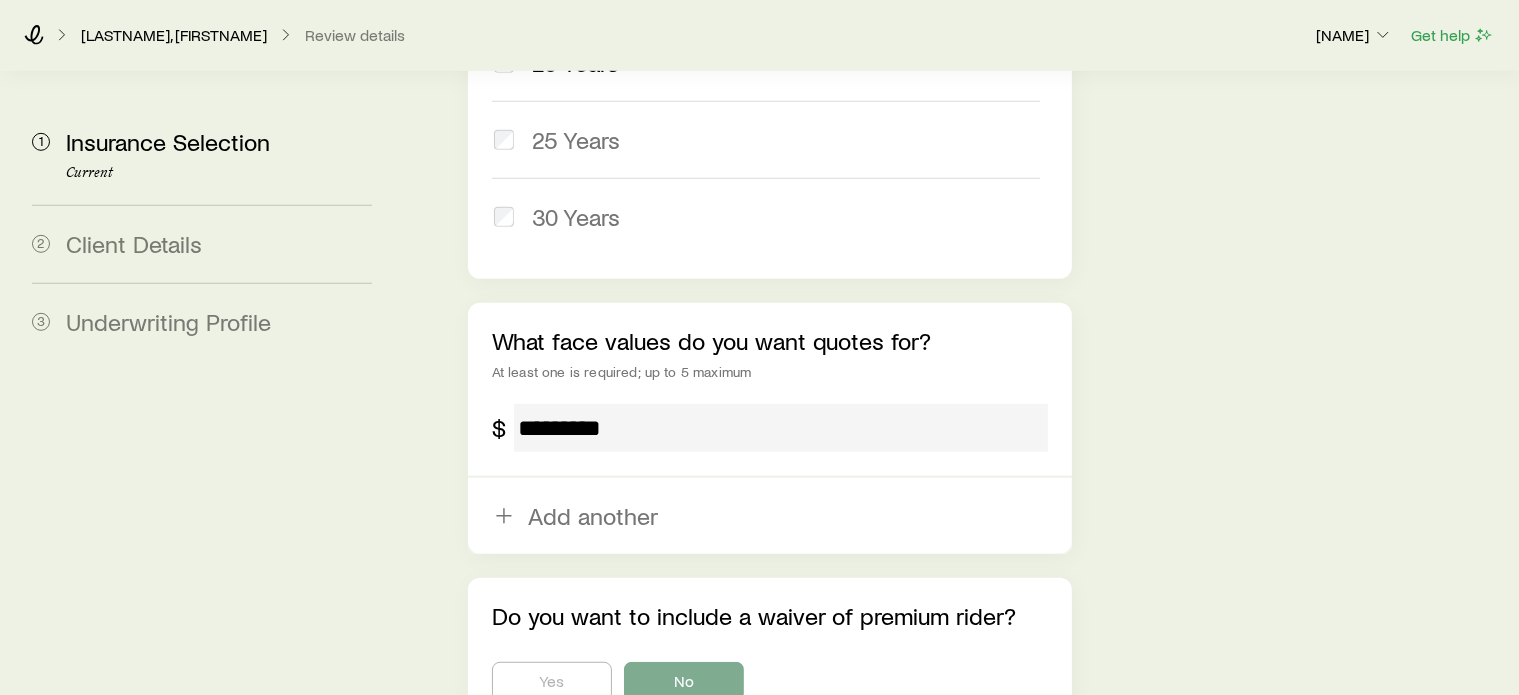 scroll, scrollTop: 1374, scrollLeft: 0, axis: vertical 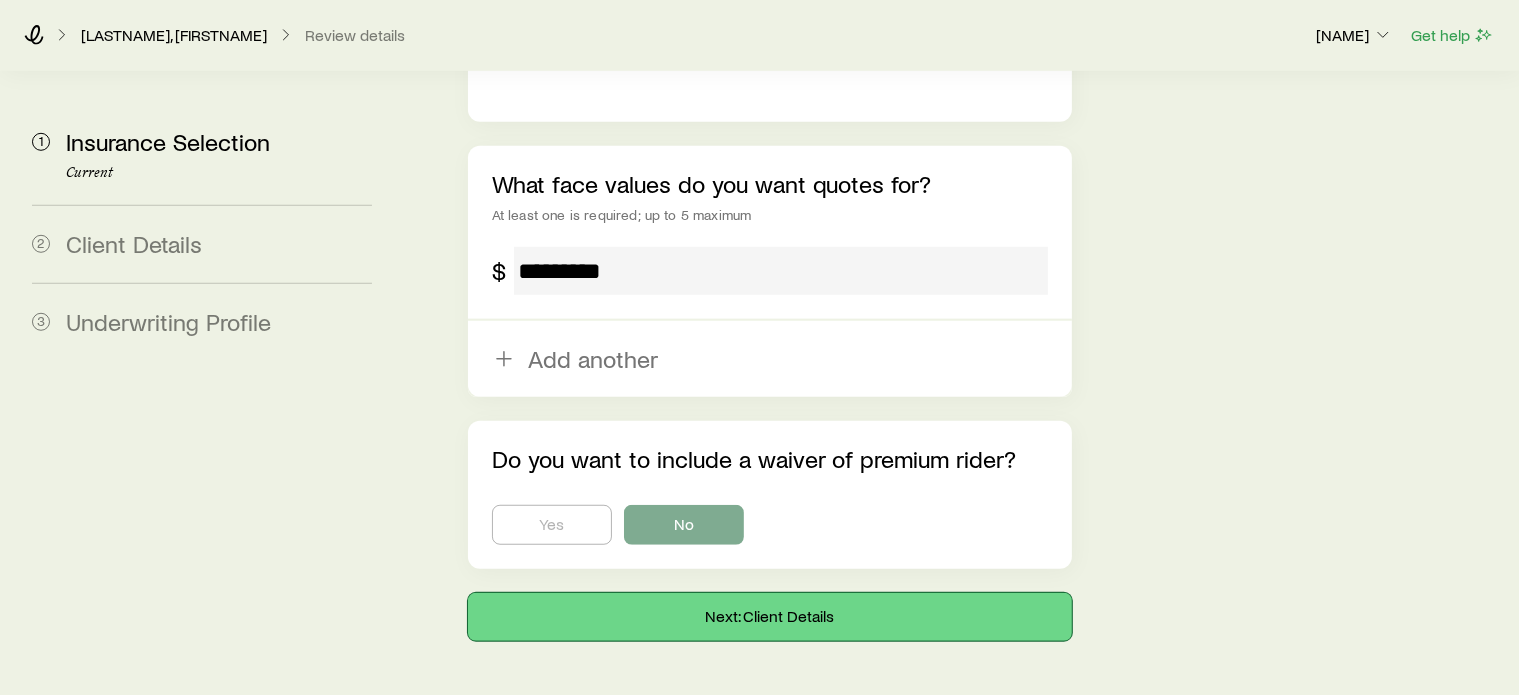 click on "Next: Client Details" at bounding box center (770, 617) 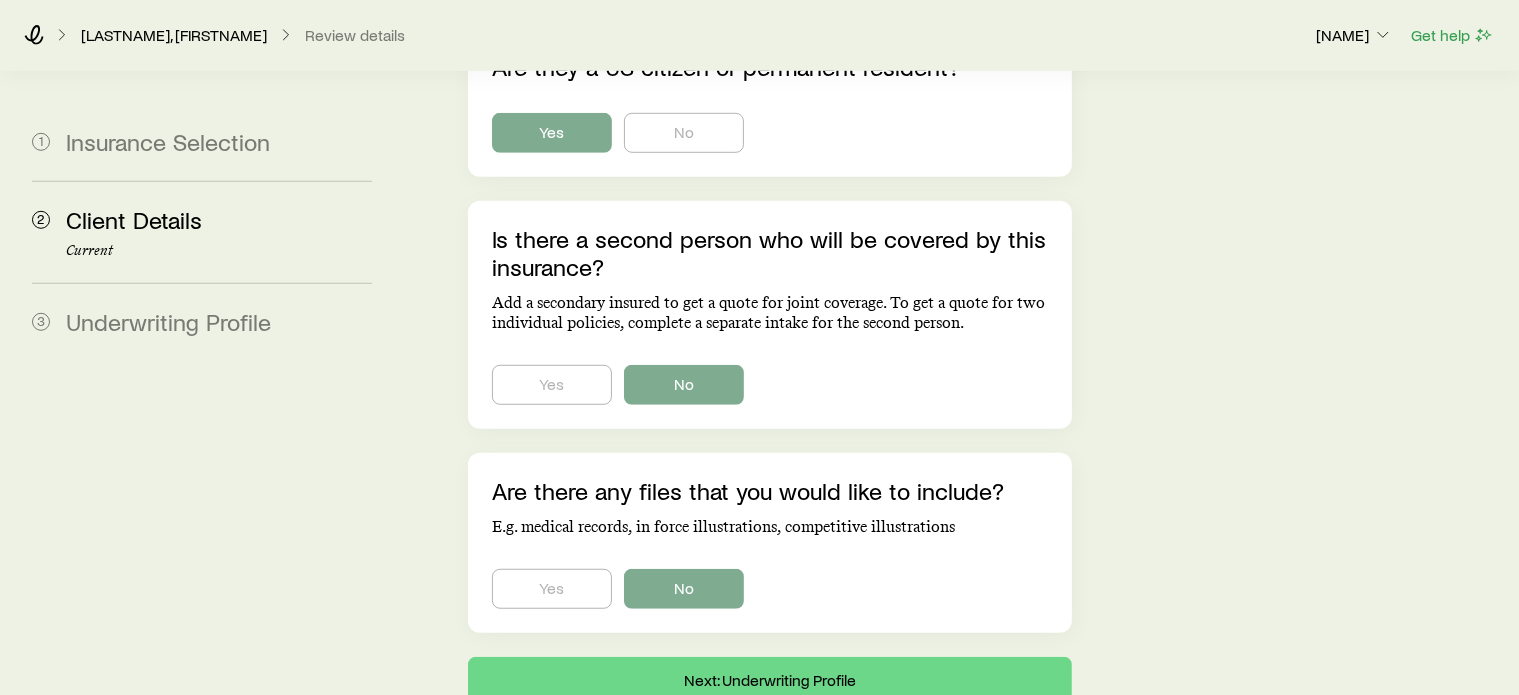 scroll, scrollTop: 0, scrollLeft: 0, axis: both 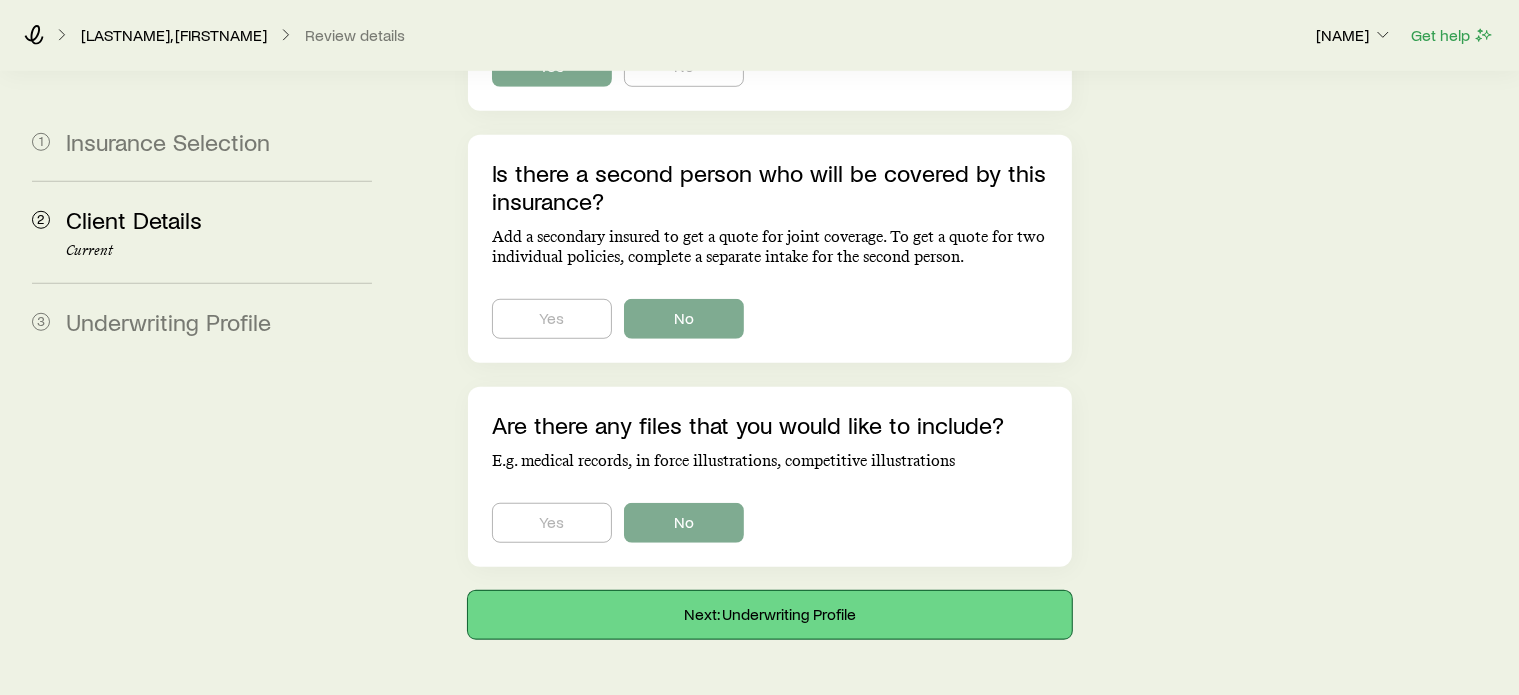click on "Next: Underwriting Profile" at bounding box center [770, 615] 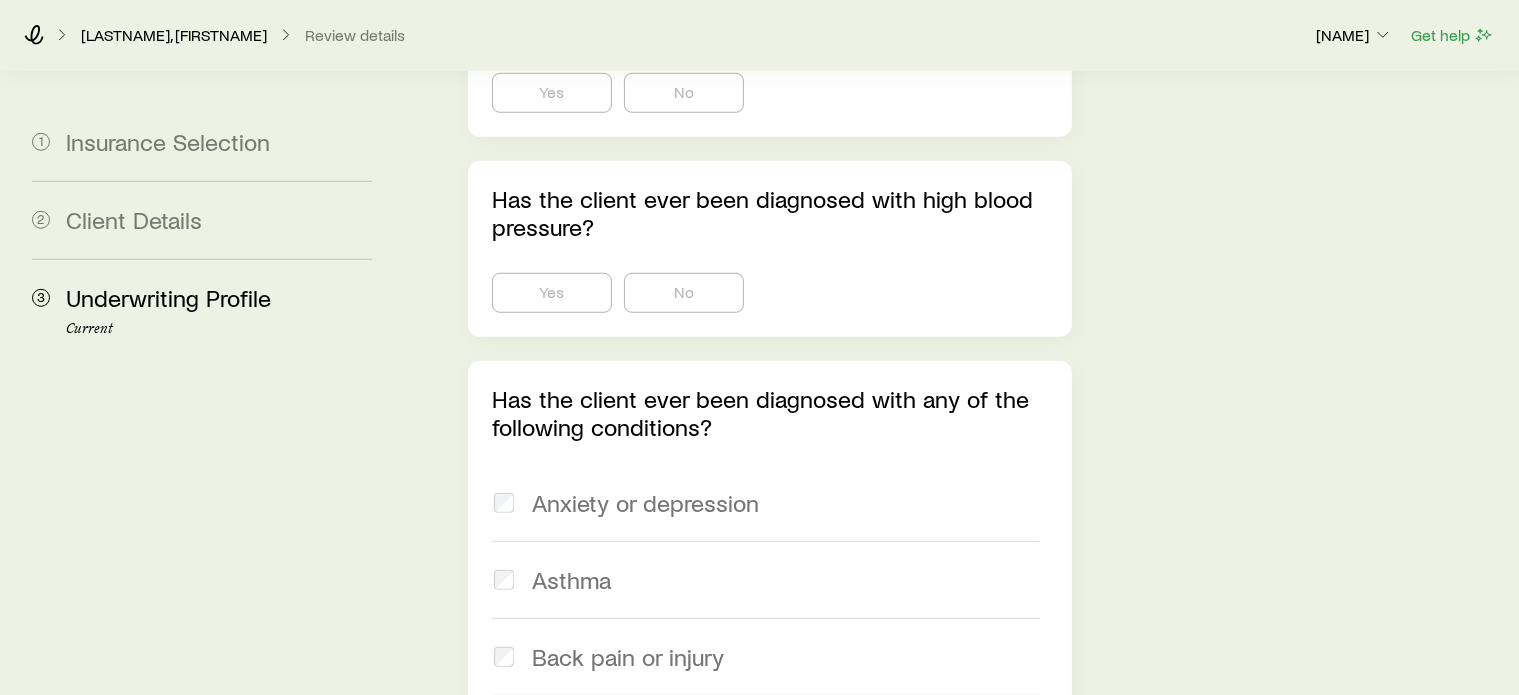 scroll, scrollTop: 0, scrollLeft: 0, axis: both 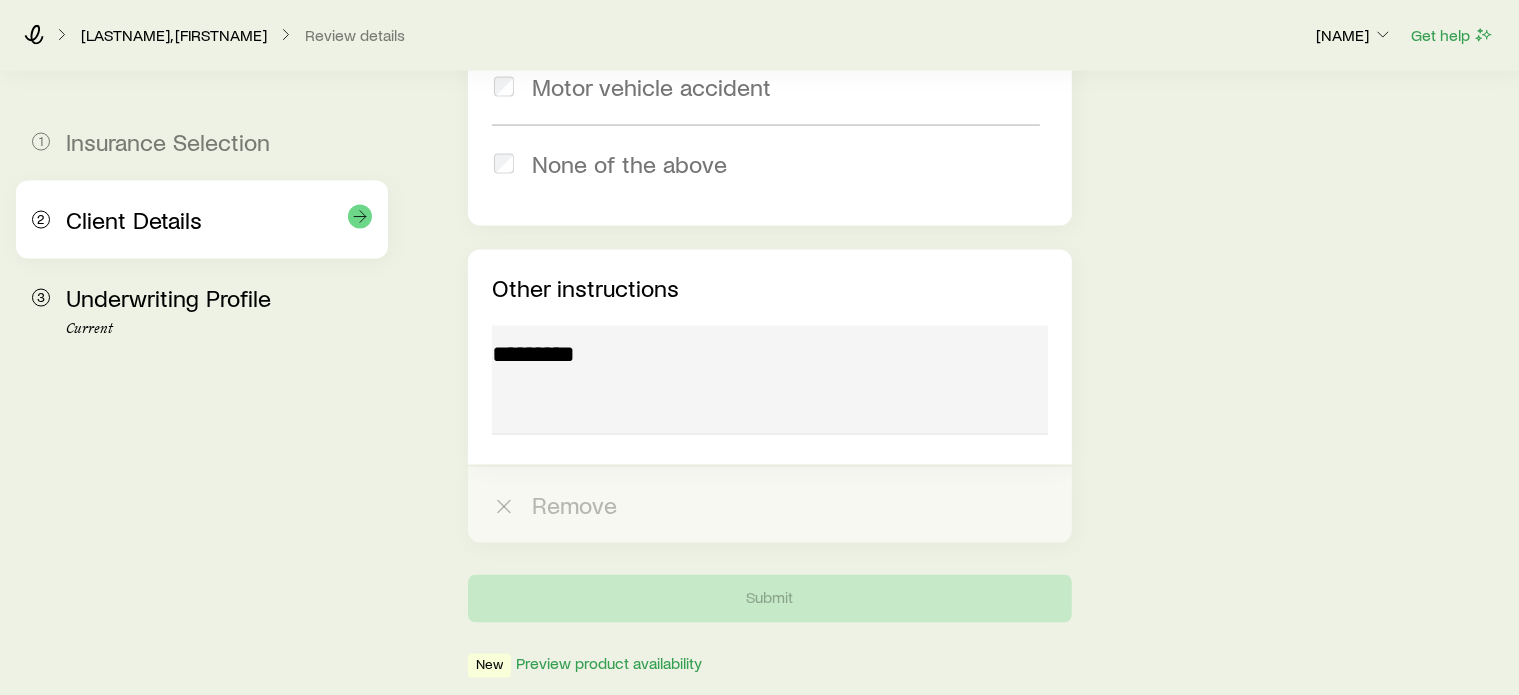click on "2 Client Details" at bounding box center (202, 220) 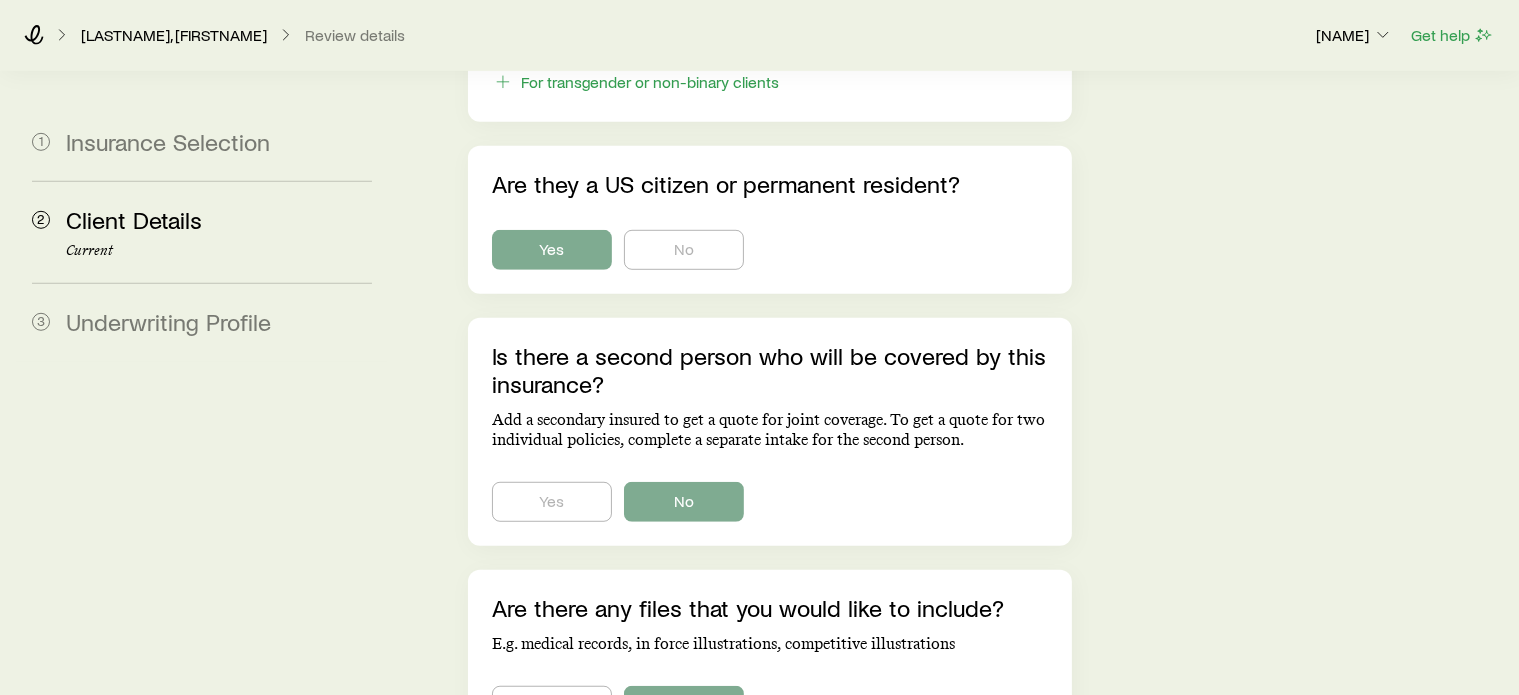 scroll, scrollTop: 1440, scrollLeft: 0, axis: vertical 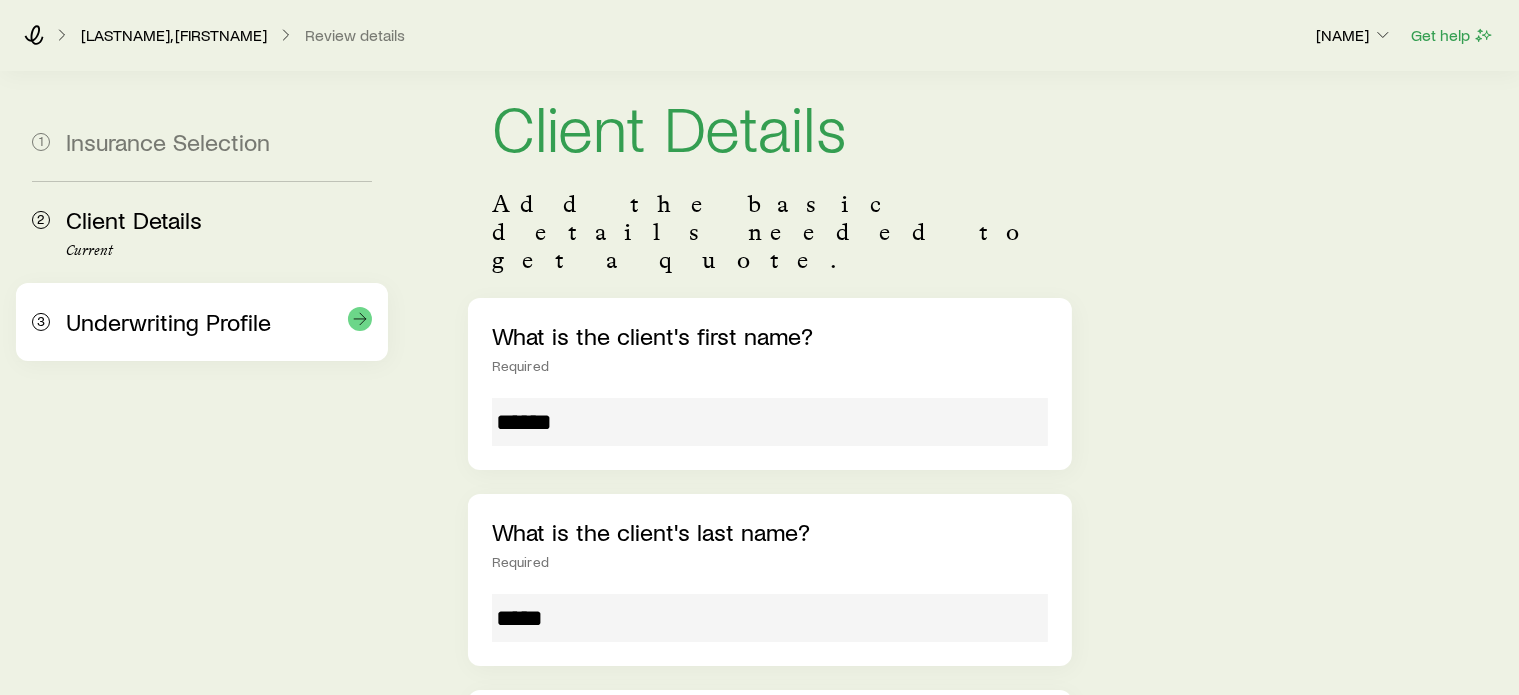 click on "Underwriting Profile" at bounding box center [168, 321] 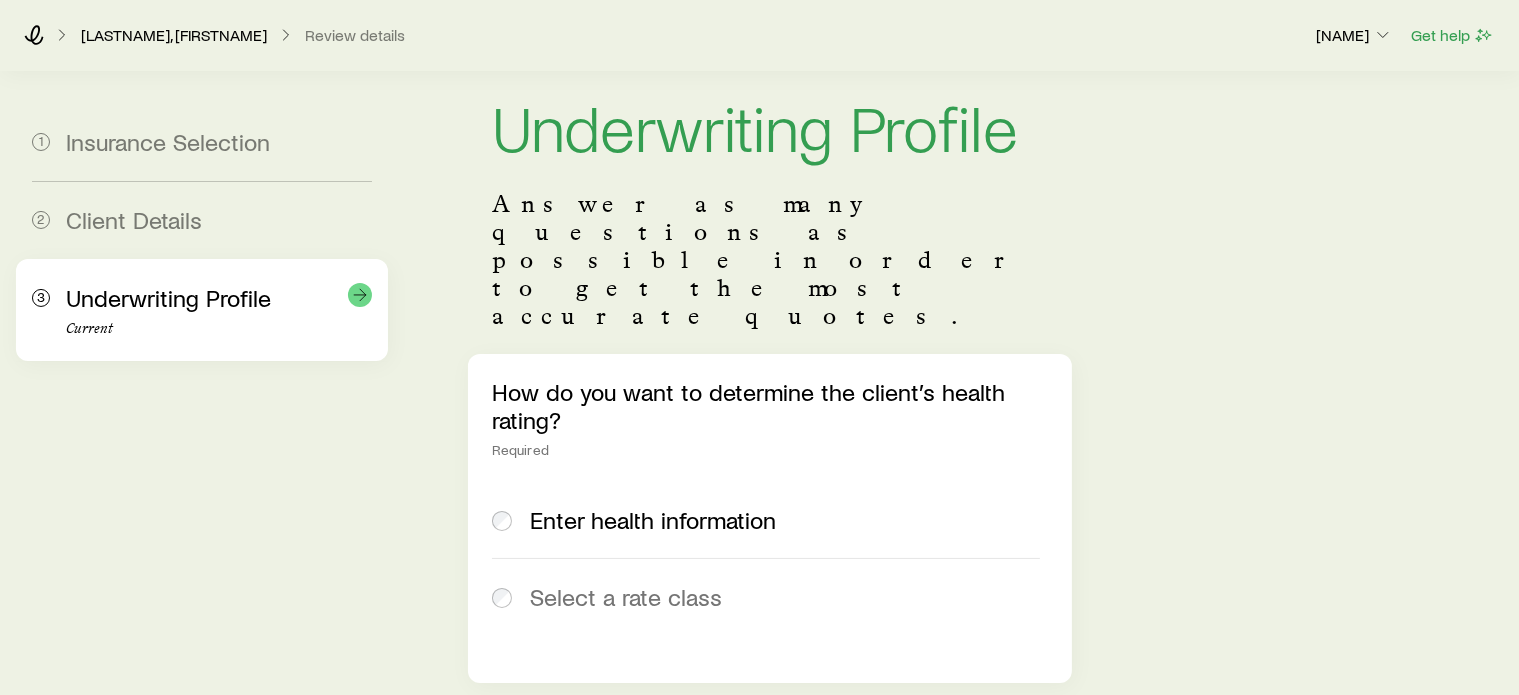 scroll, scrollTop: 0, scrollLeft: 0, axis: both 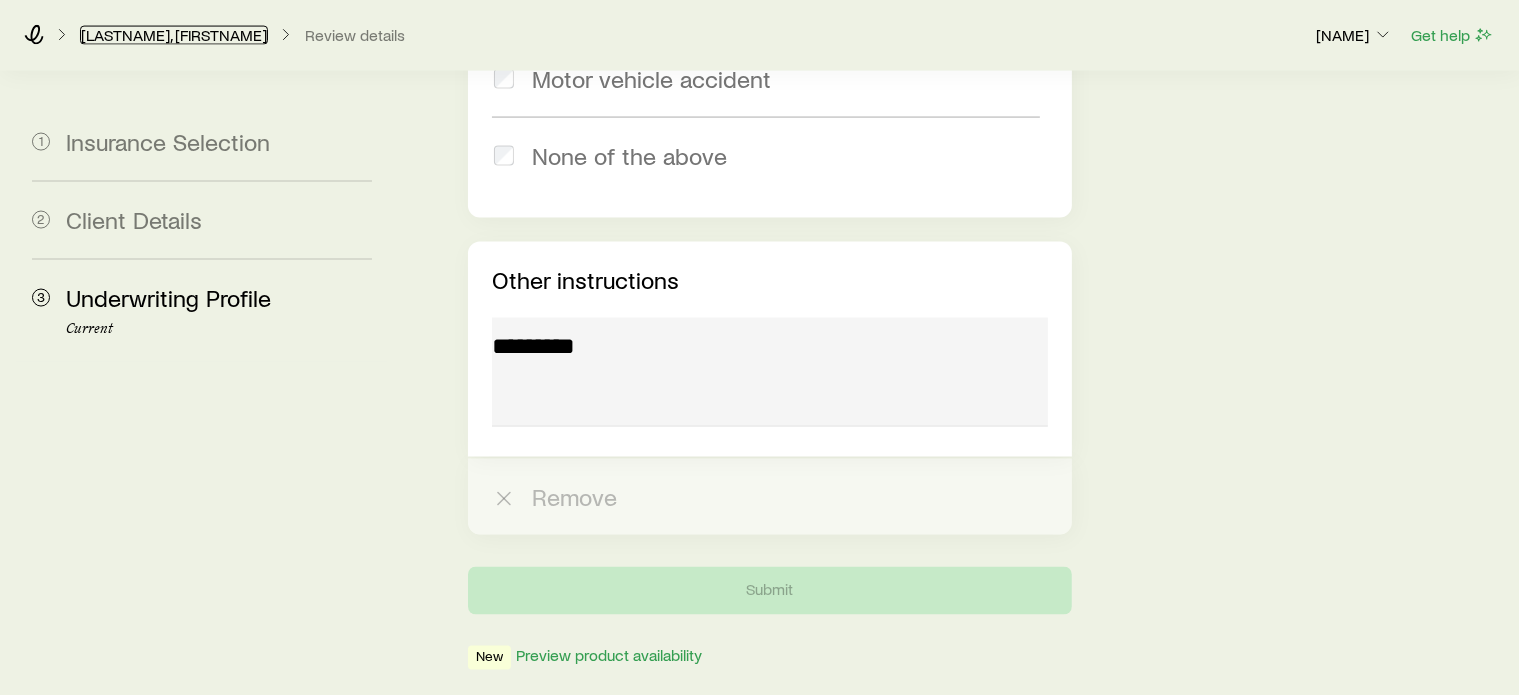 click on "[LASTNAME], [FIRSTNAME]" at bounding box center [174, 35] 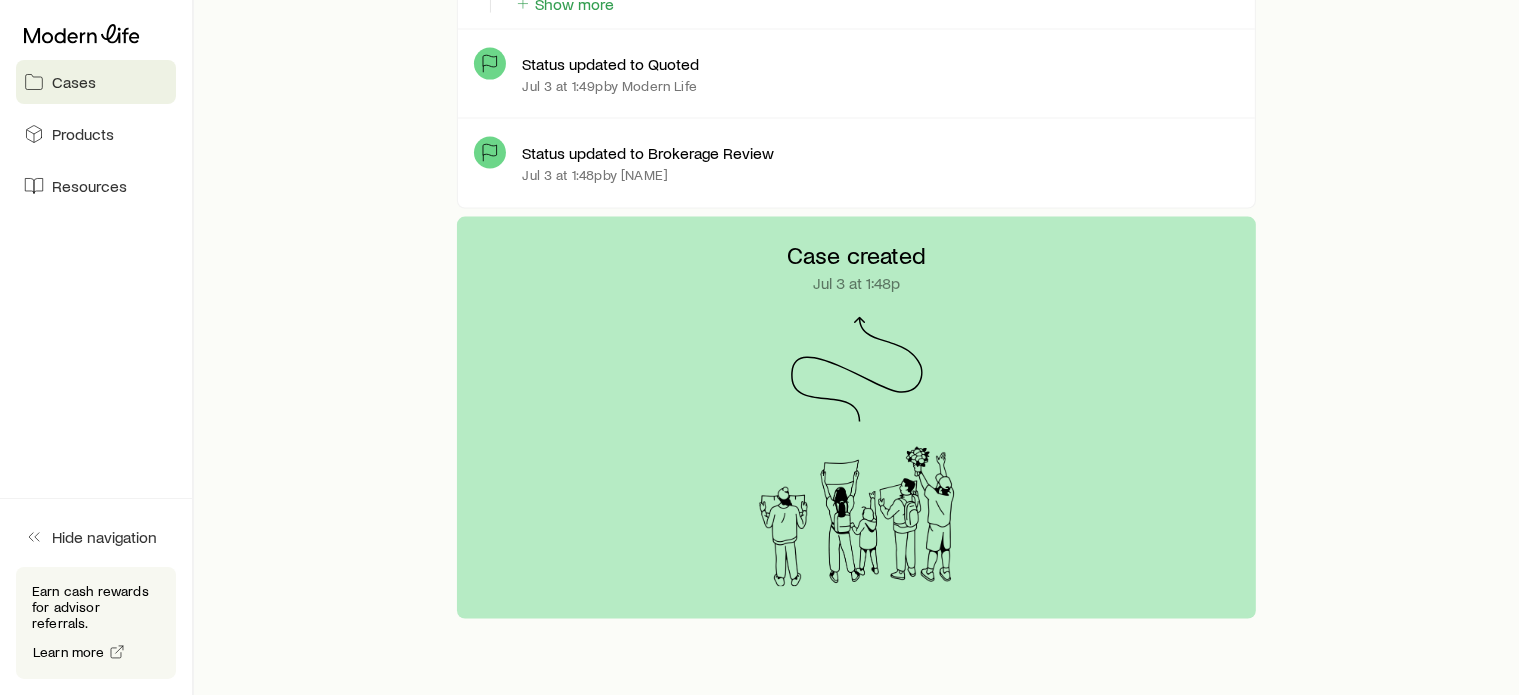 scroll, scrollTop: 0, scrollLeft: 0, axis: both 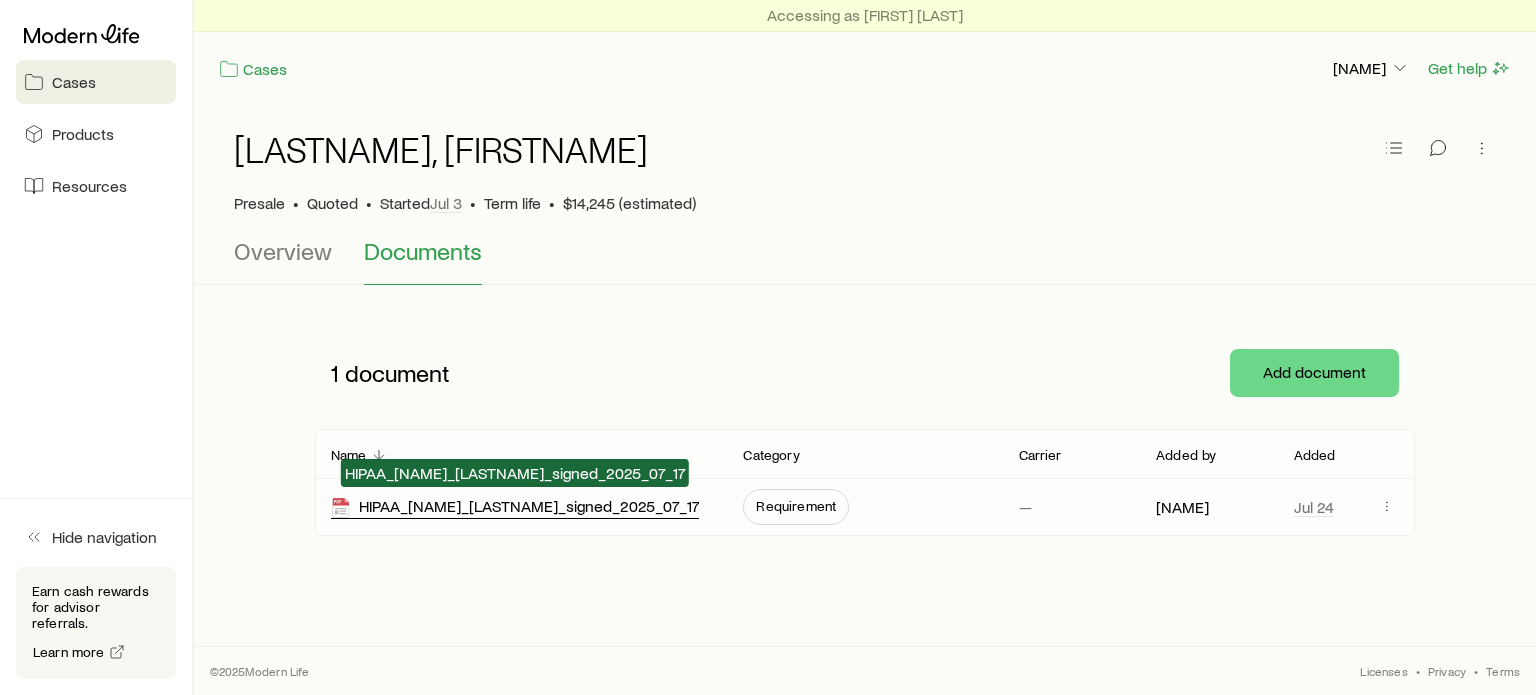 click on "HIPAA_[NAME]_[LASTNAME]_signed_2025_07_17" at bounding box center (515, 507) 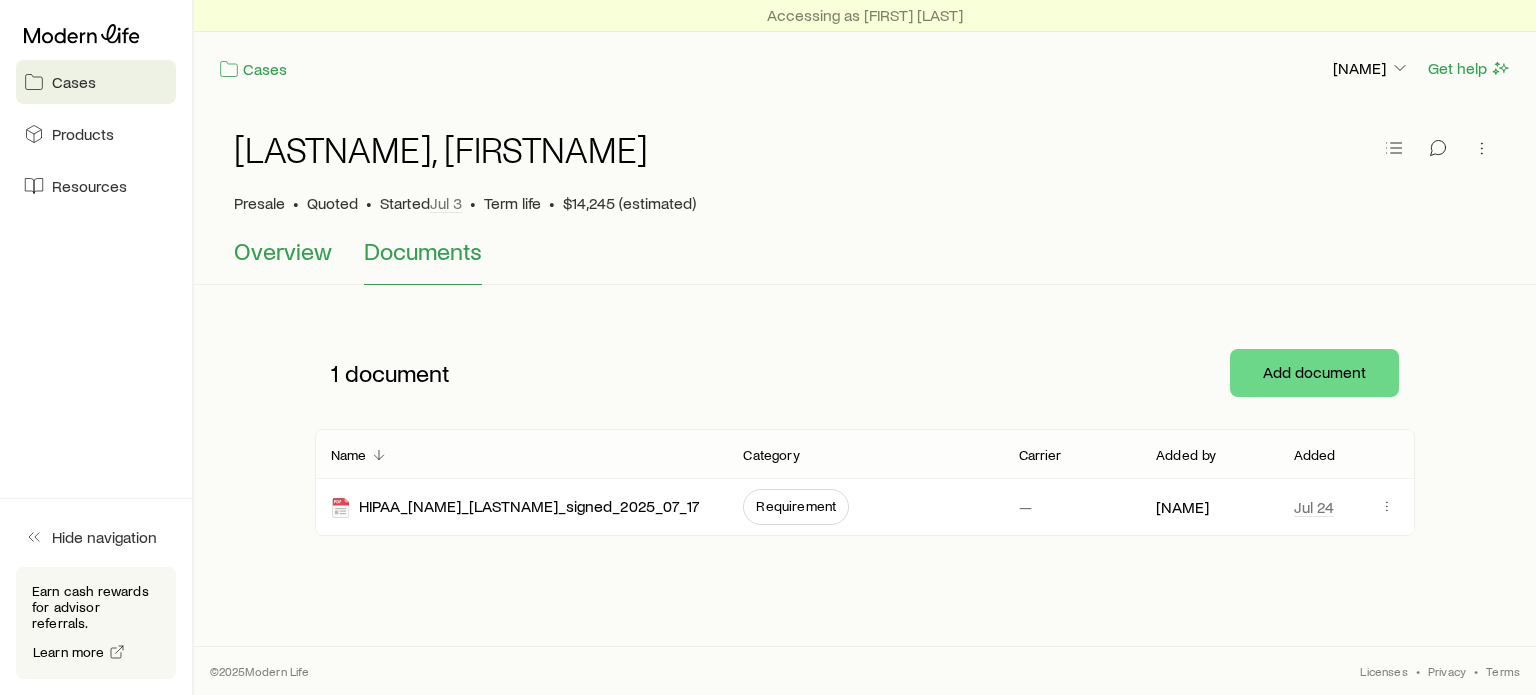click on "Overview" at bounding box center [283, 251] 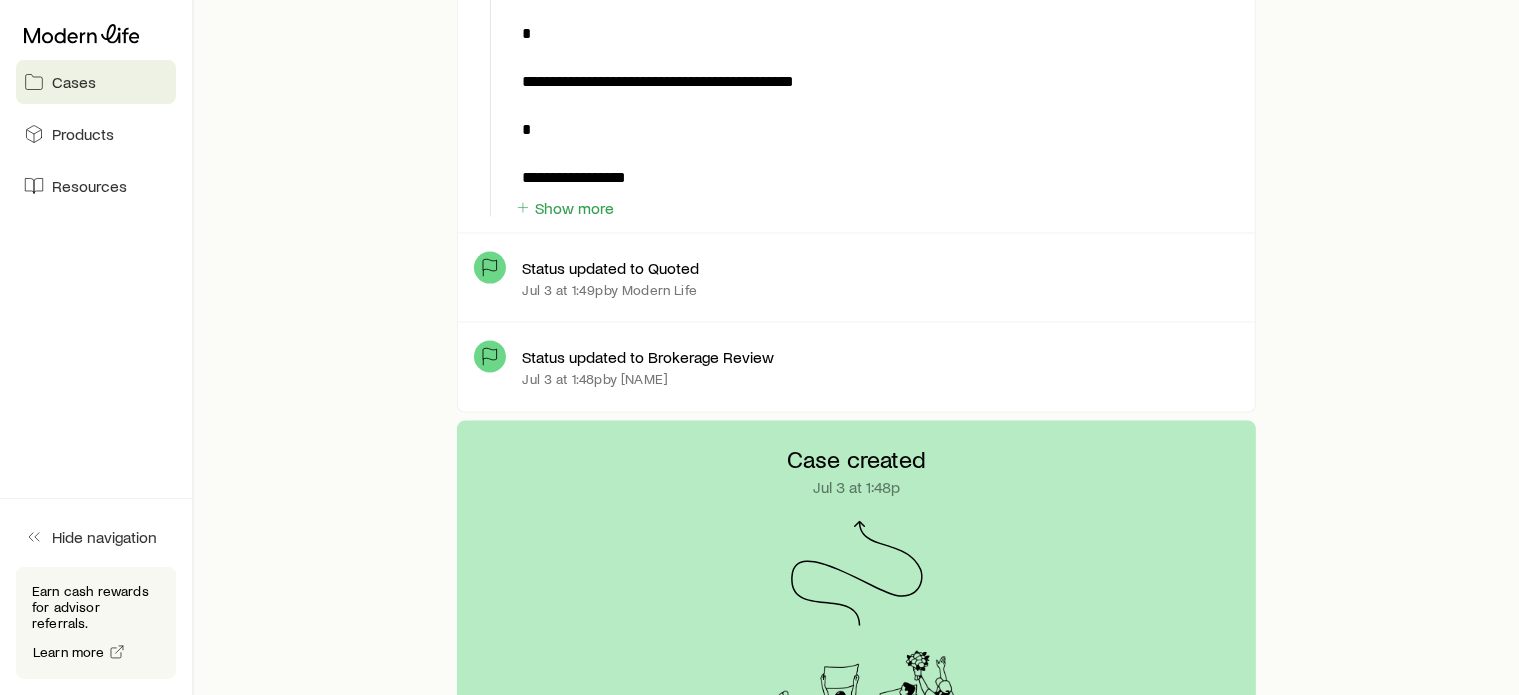 scroll, scrollTop: 3308, scrollLeft: 0, axis: vertical 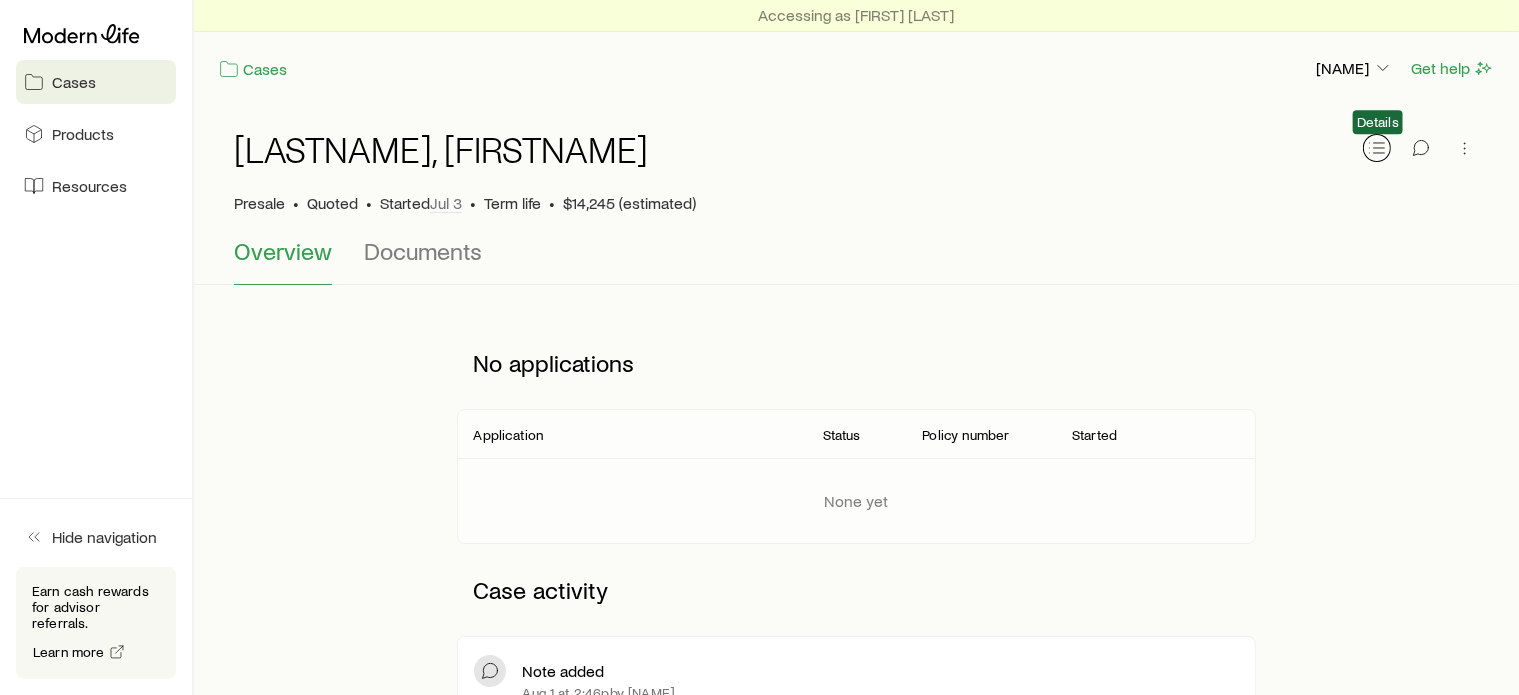 click 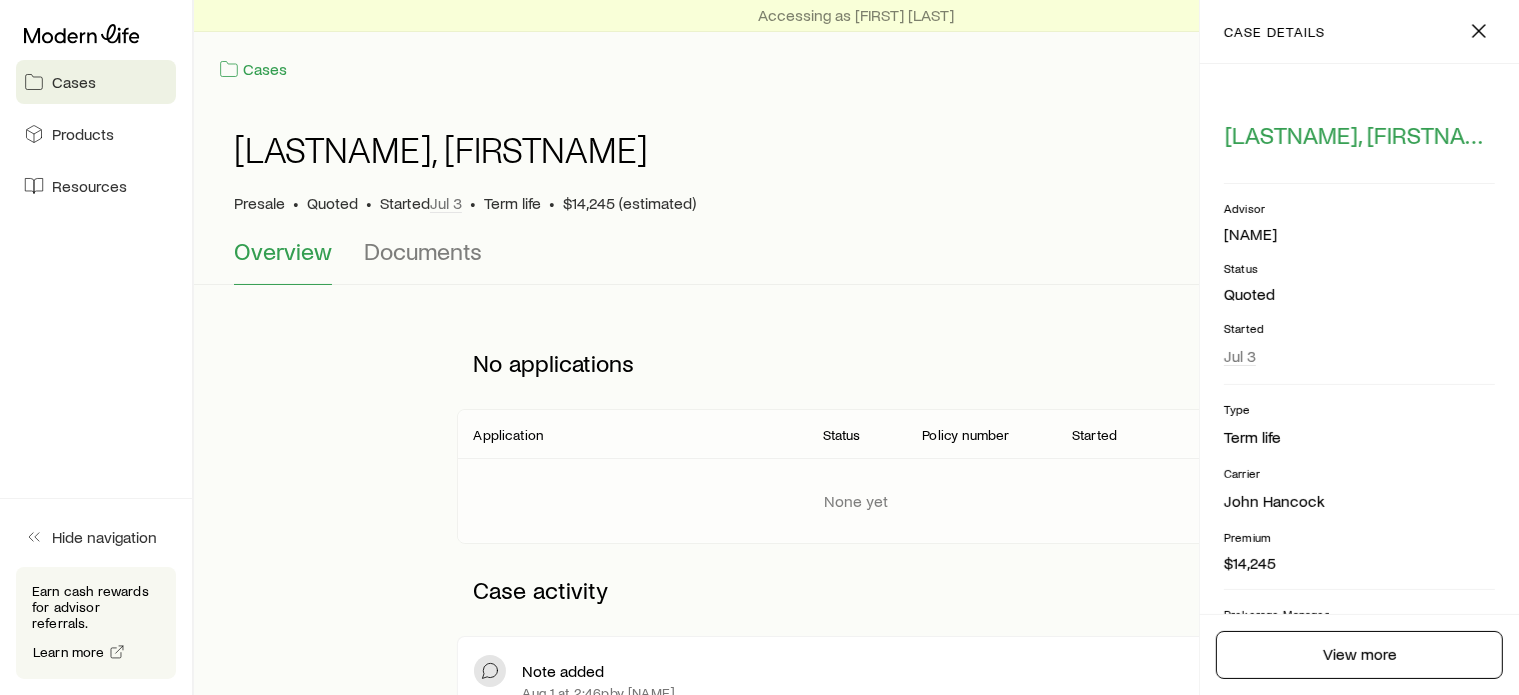 scroll, scrollTop: 260, scrollLeft: 0, axis: vertical 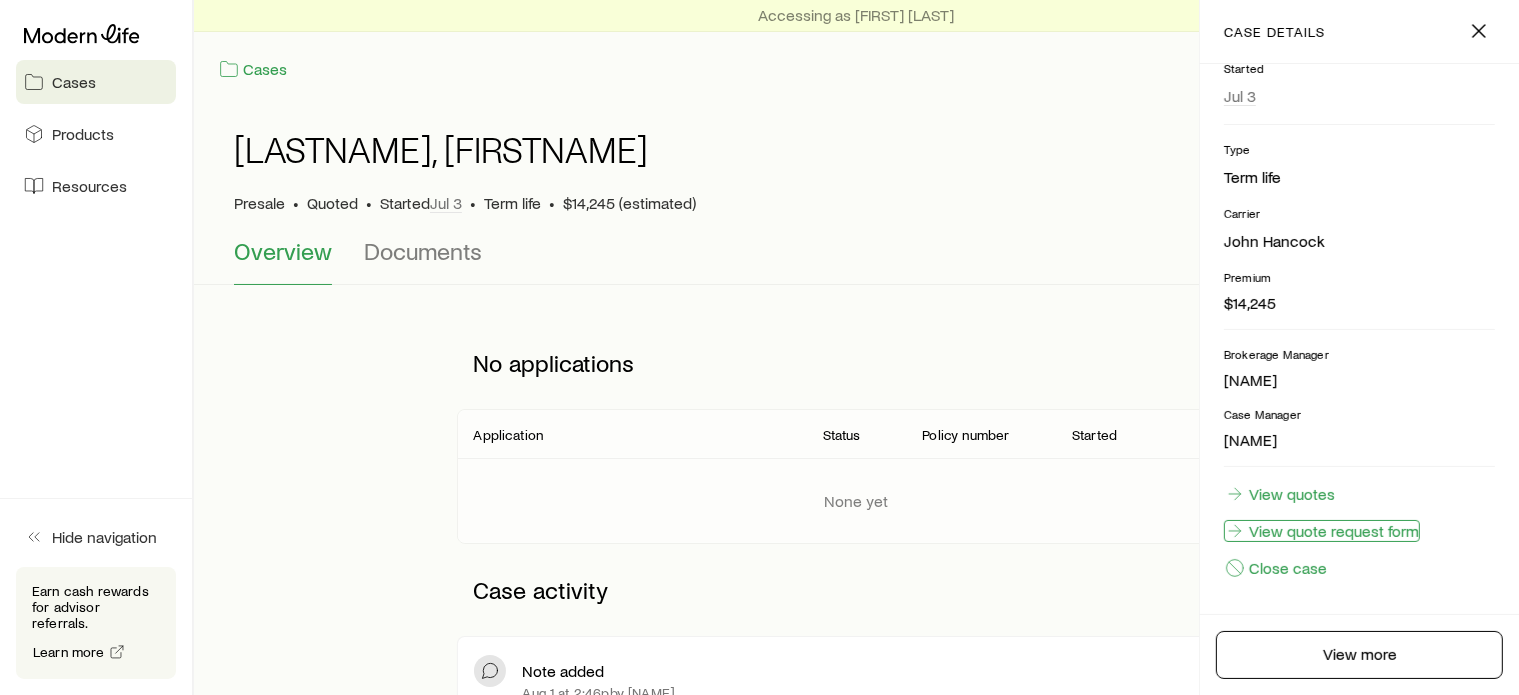 click on "View quote request form" at bounding box center [1322, 531] 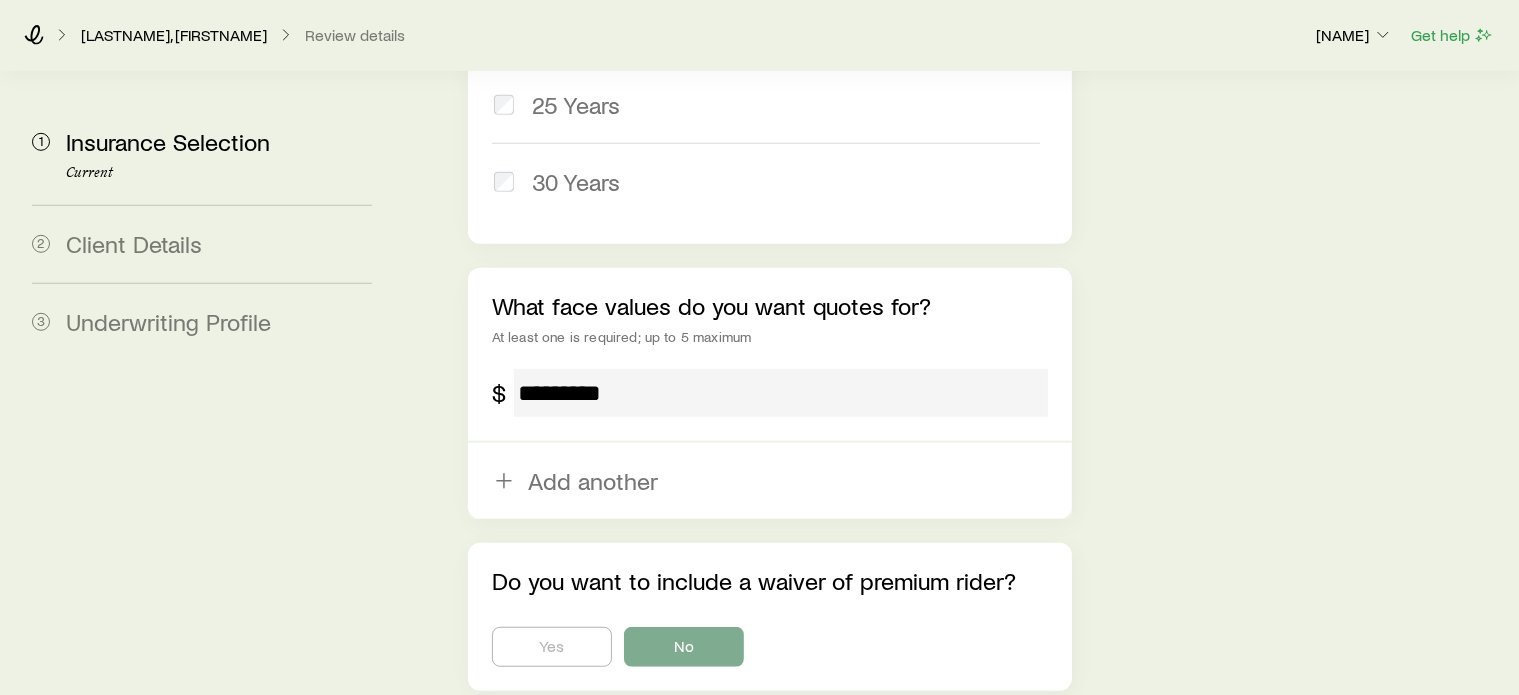 scroll, scrollTop: 1244, scrollLeft: 0, axis: vertical 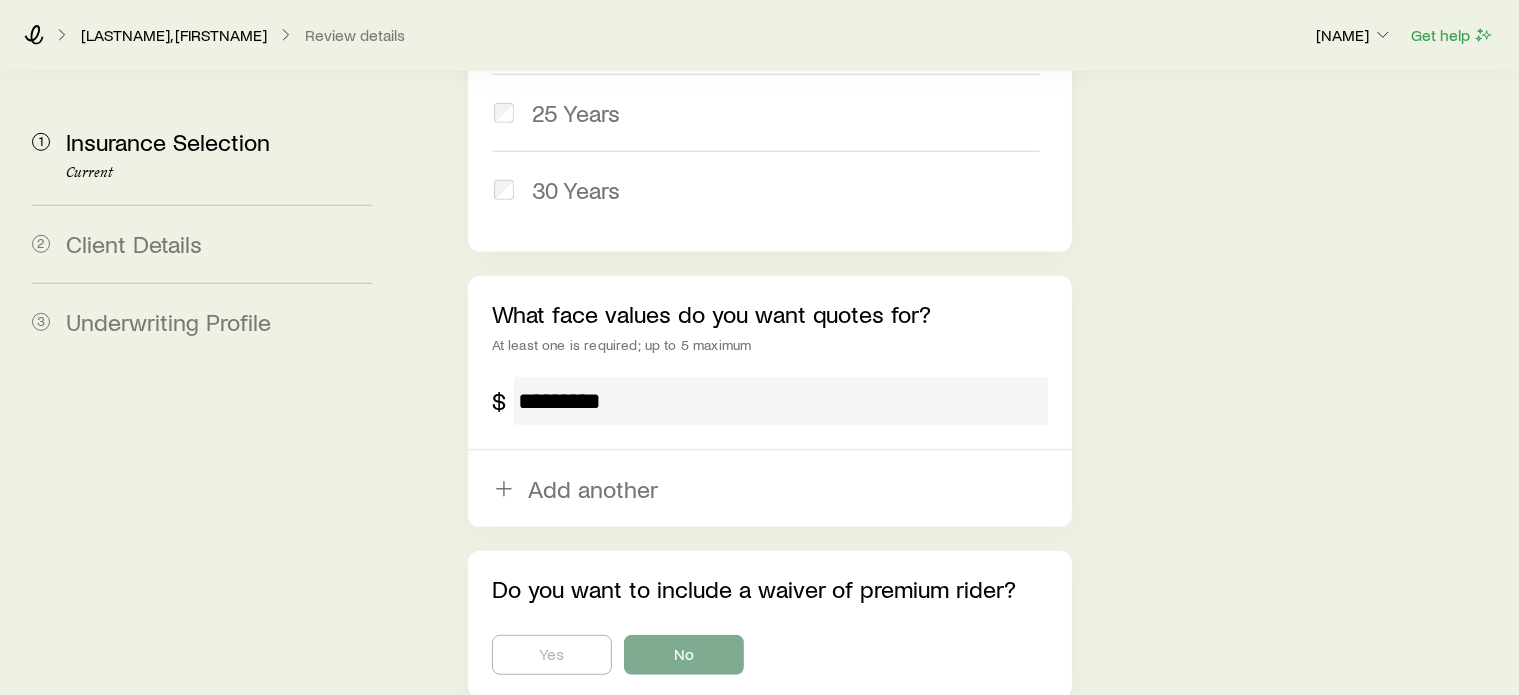 click on "Next: Client Details" at bounding box center [770, 747] 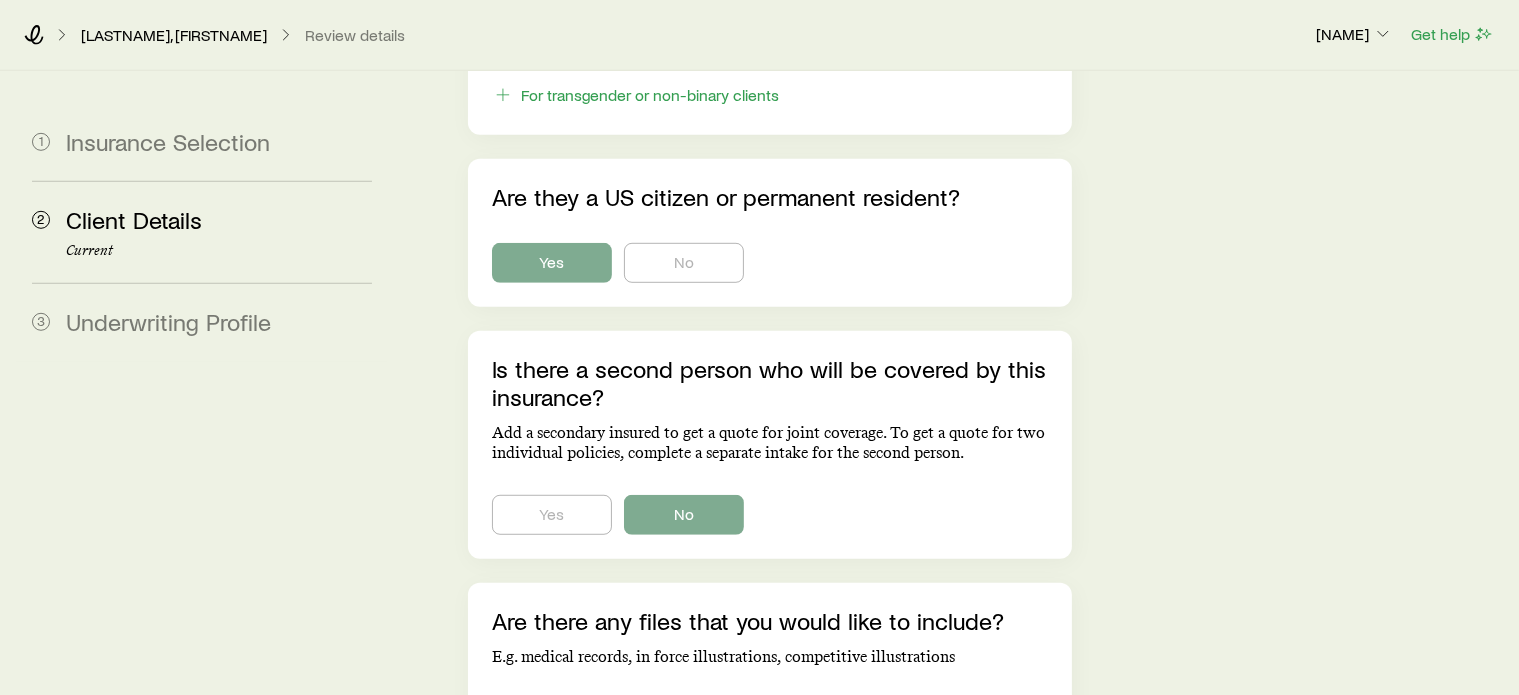scroll, scrollTop: 0, scrollLeft: 0, axis: both 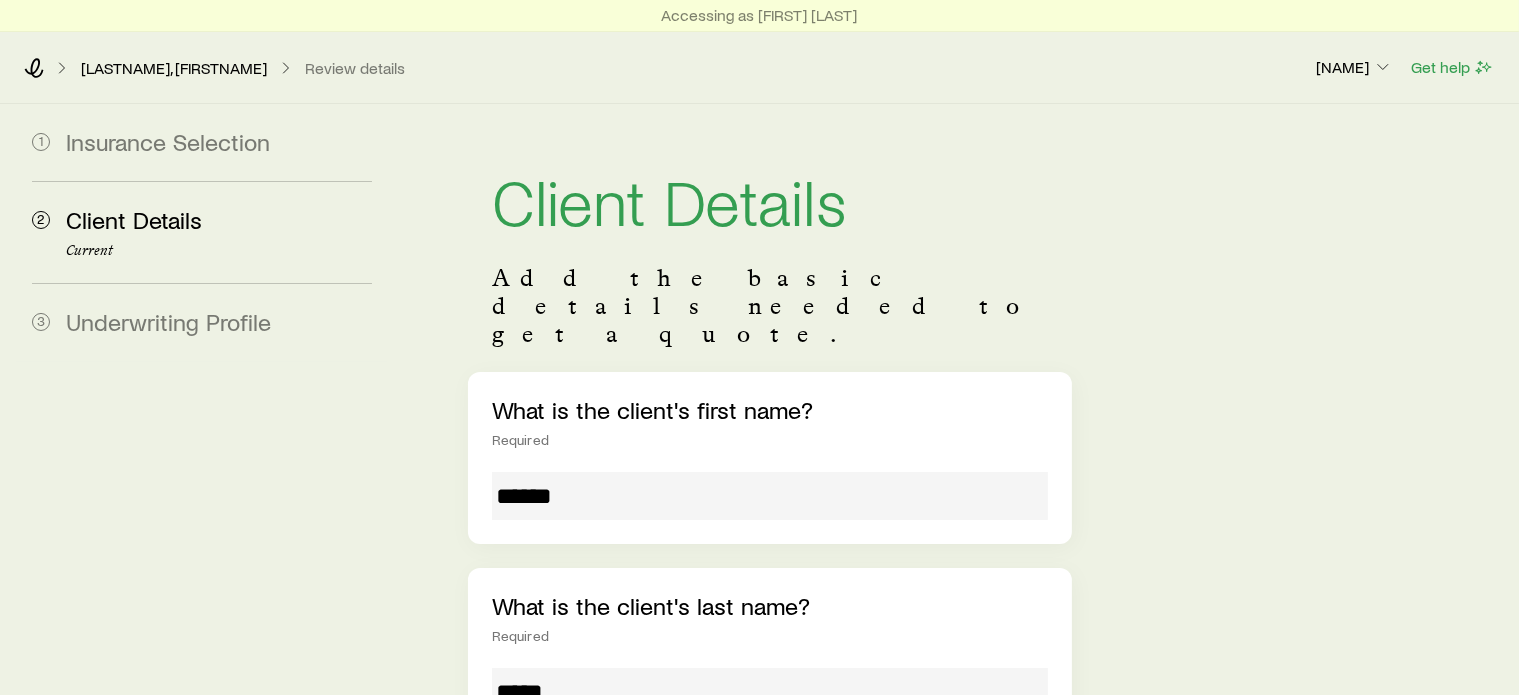 click on "What is the client's last name? Required *****" at bounding box center [770, 654] 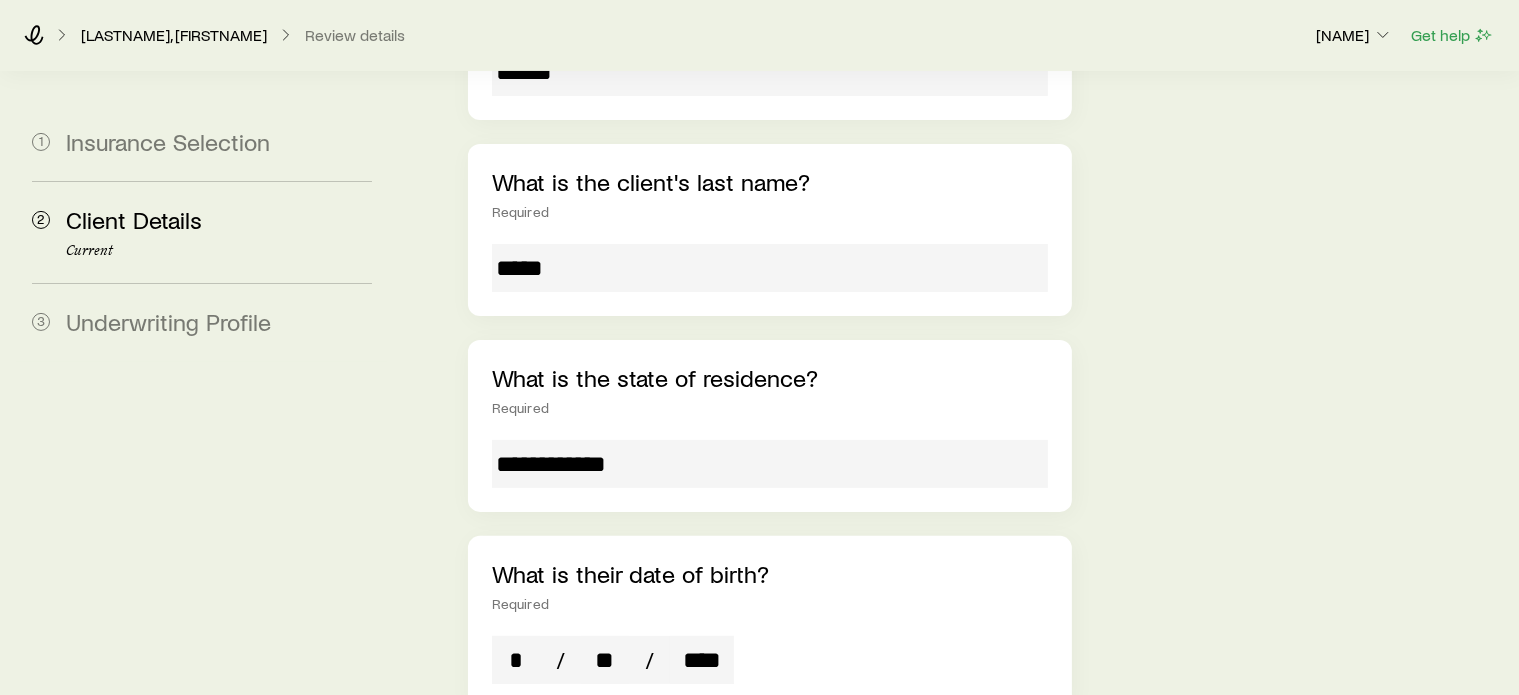 scroll, scrollTop: 426, scrollLeft: 0, axis: vertical 